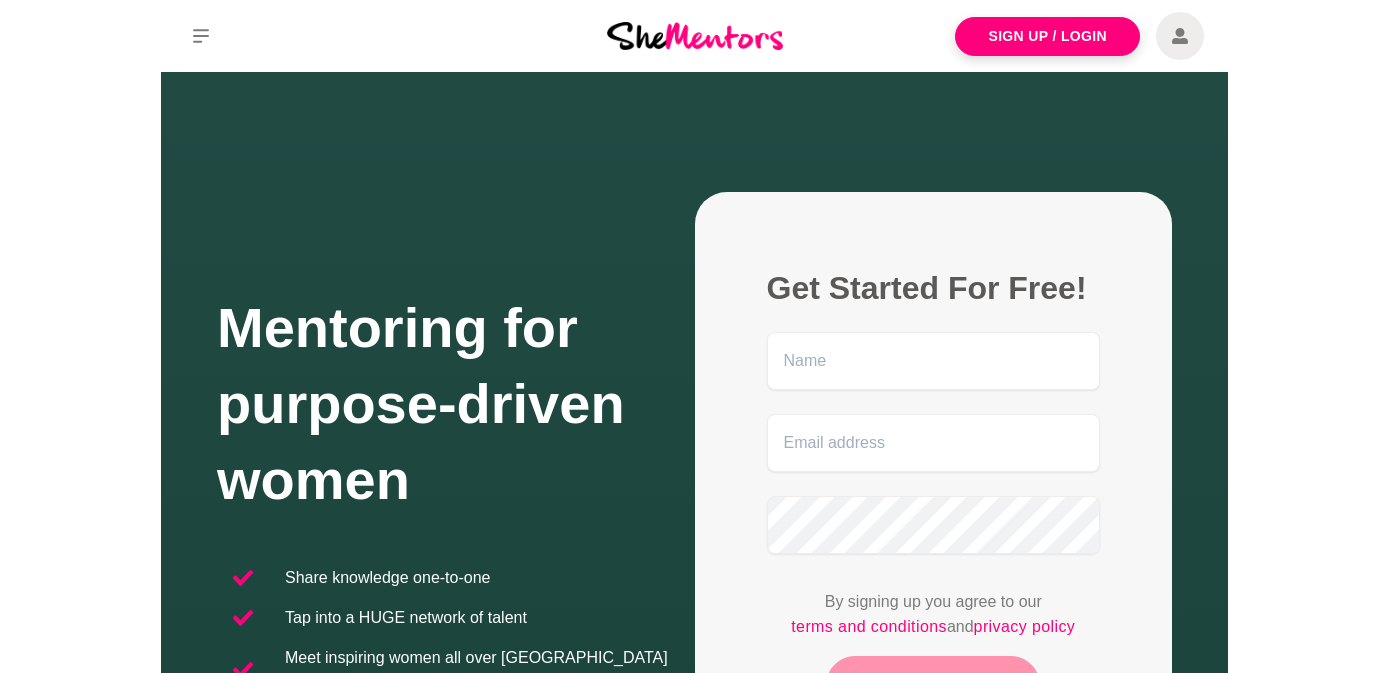 scroll, scrollTop: 0, scrollLeft: 0, axis: both 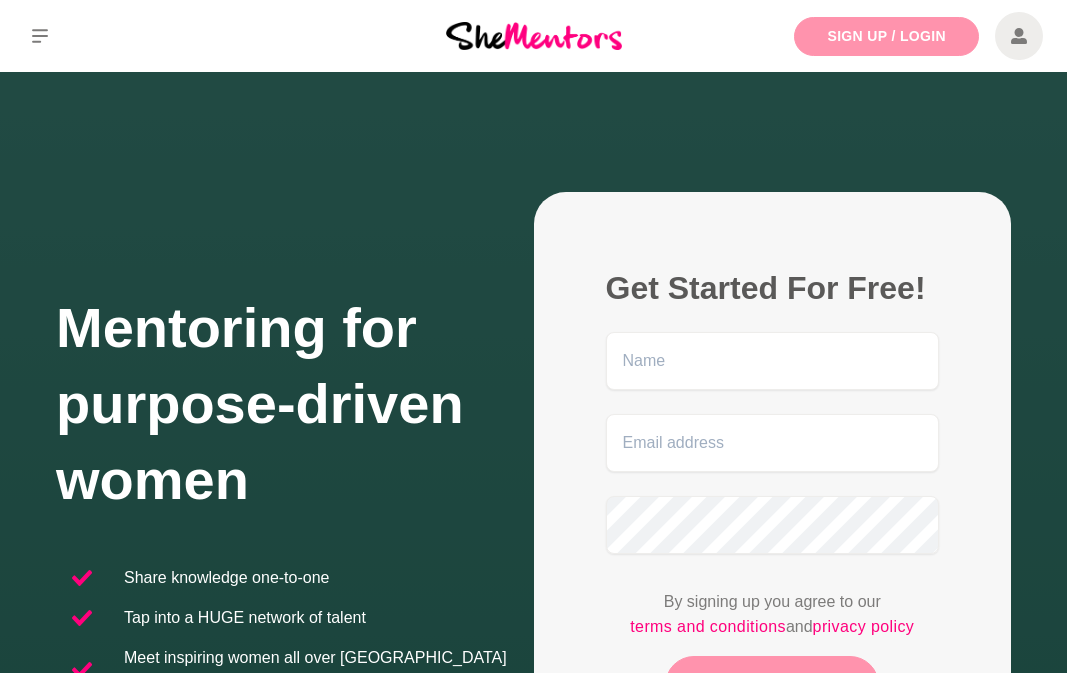 click on "Sign Up / Login" at bounding box center [886, 36] 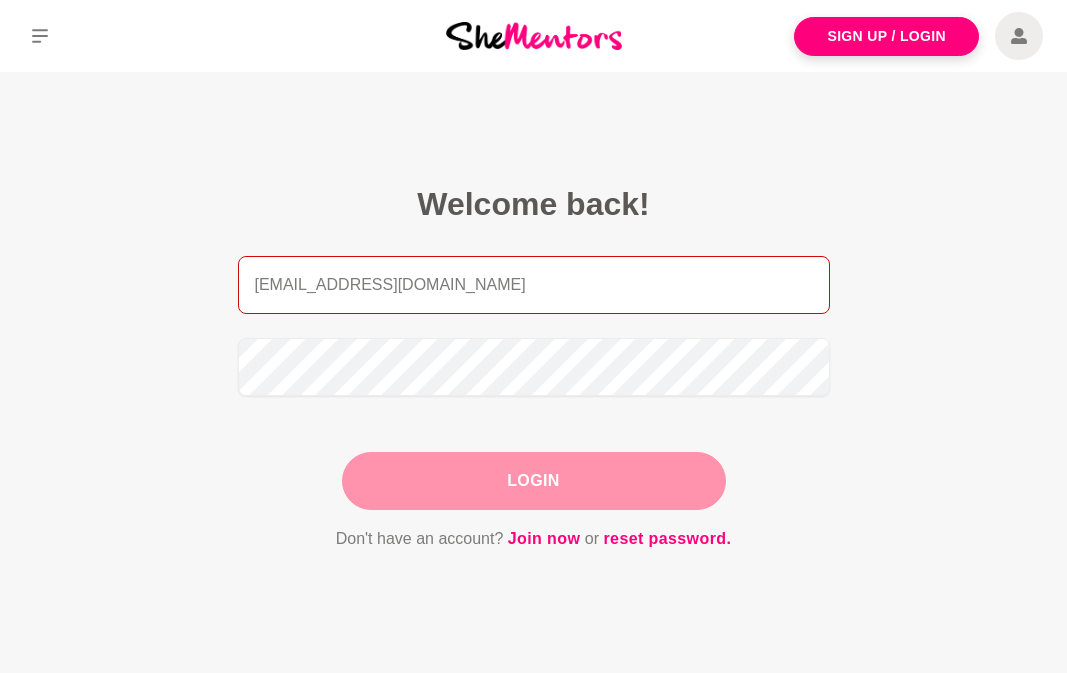 type on "[EMAIL_ADDRESS][DOMAIN_NAME]" 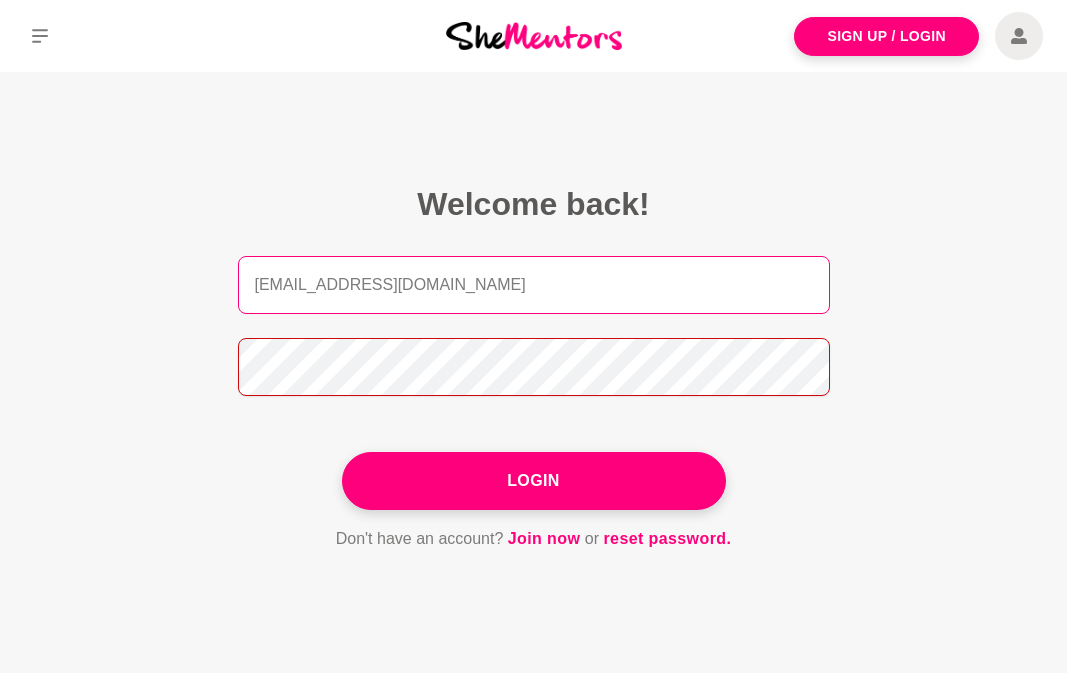 click on "Login" at bounding box center (534, 481) 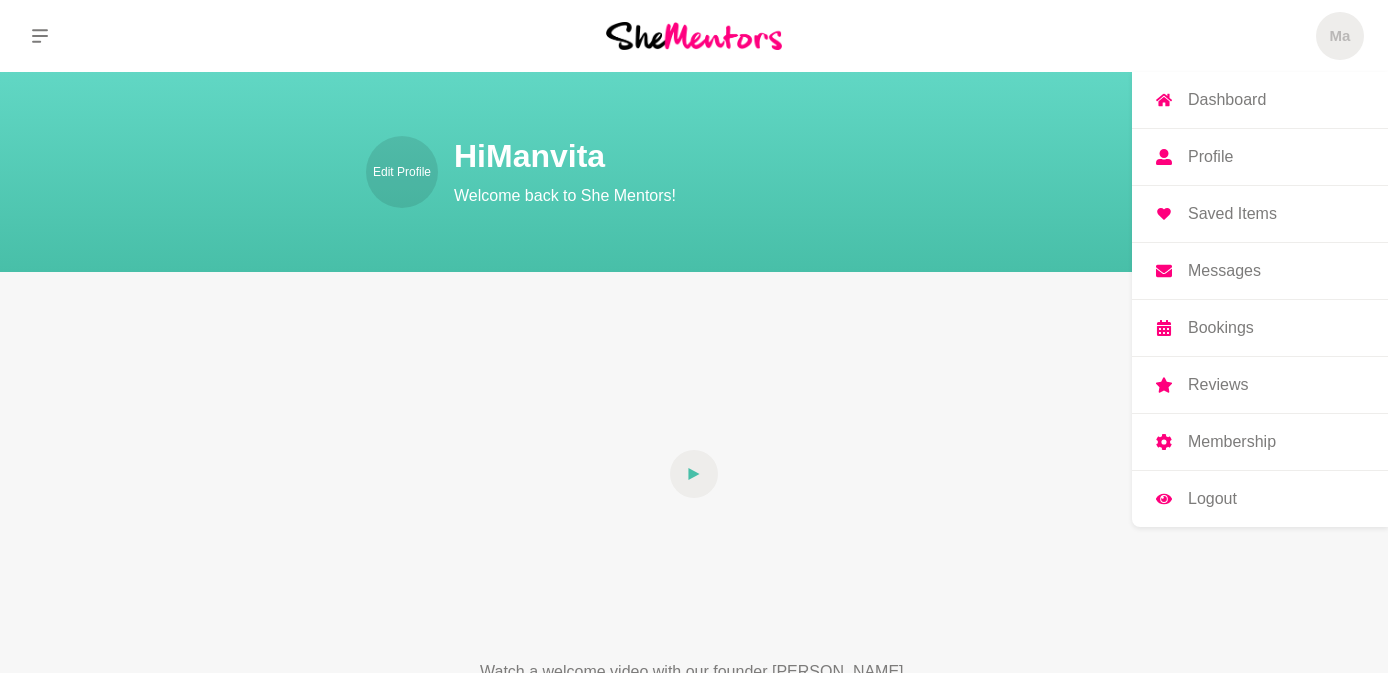 scroll, scrollTop: 0, scrollLeft: 0, axis: both 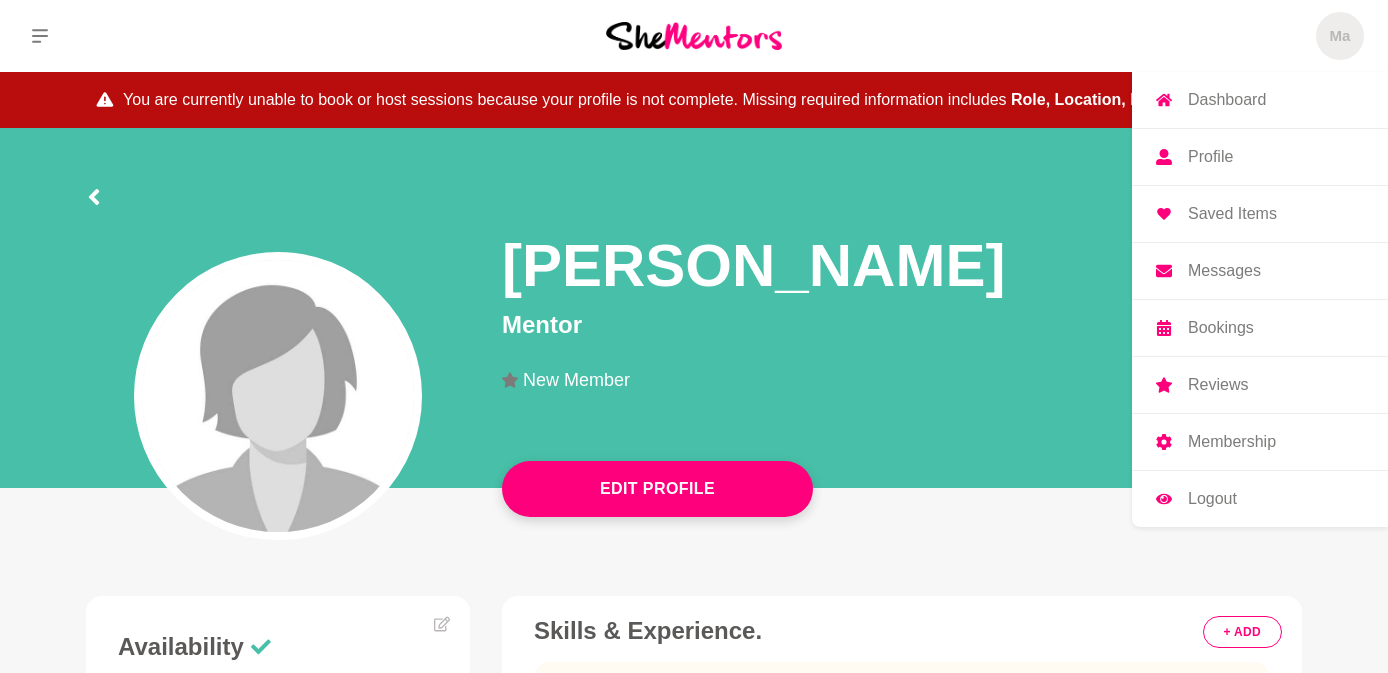 click on "Profile" at bounding box center (1260, 157) 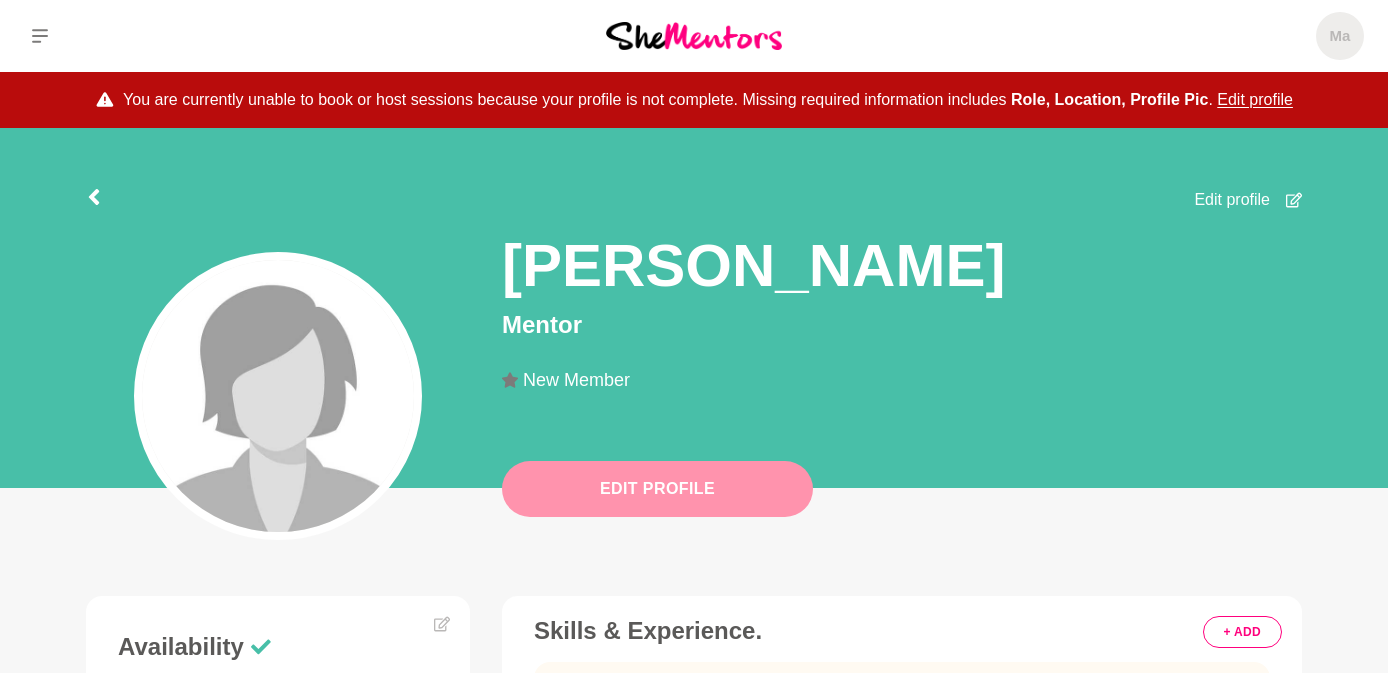 click on "Edit Profile" at bounding box center [657, 489] 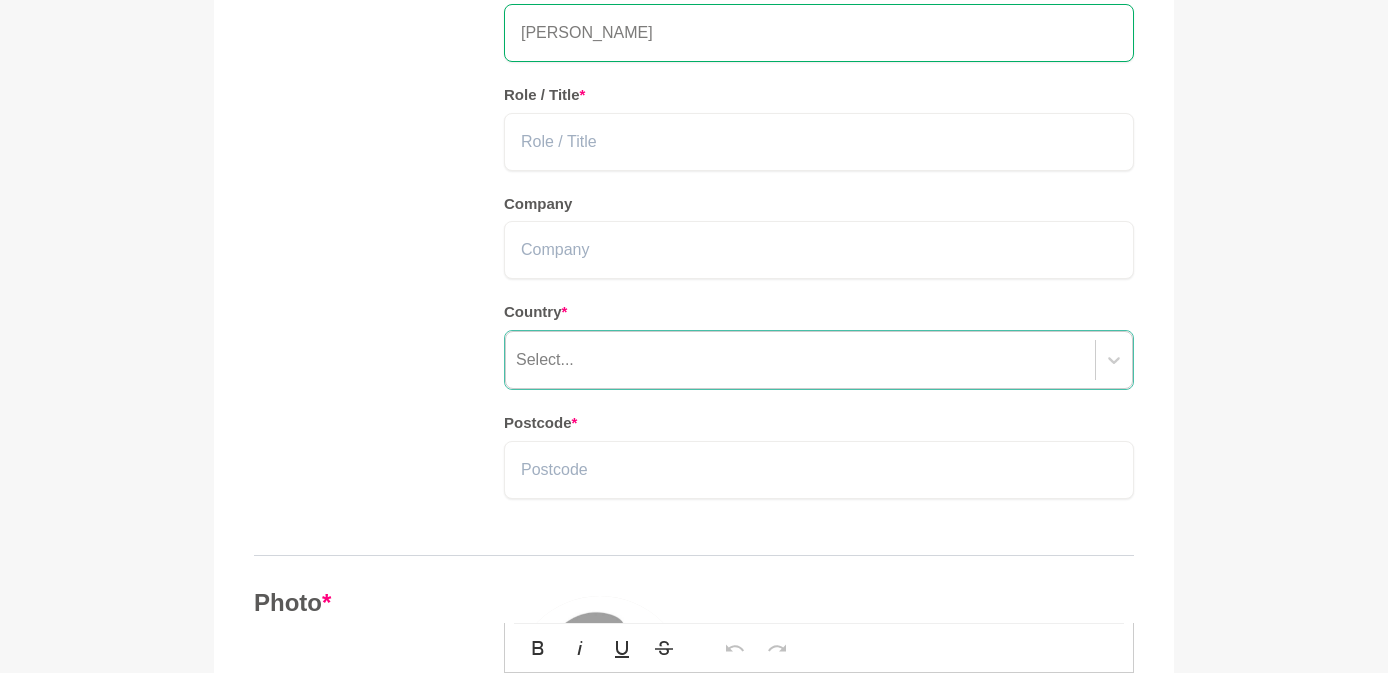 scroll, scrollTop: 617, scrollLeft: 0, axis: vertical 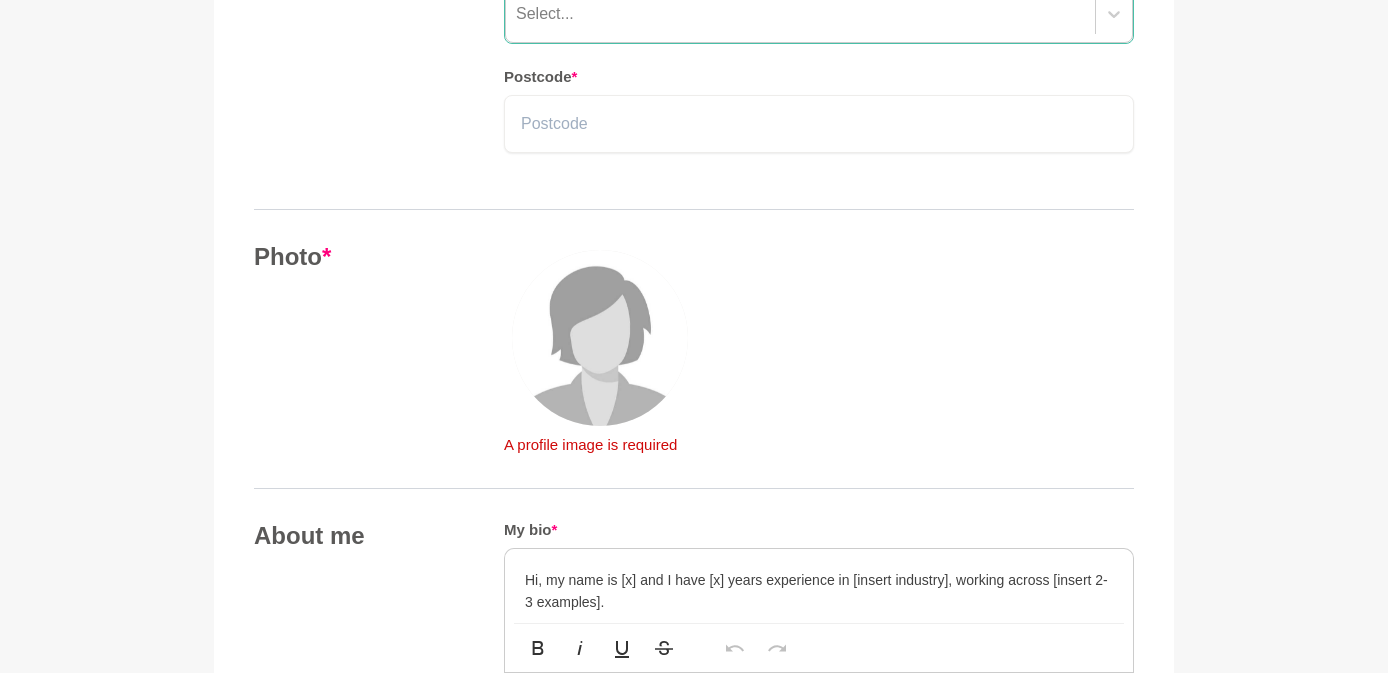 click at bounding box center (600, 338) 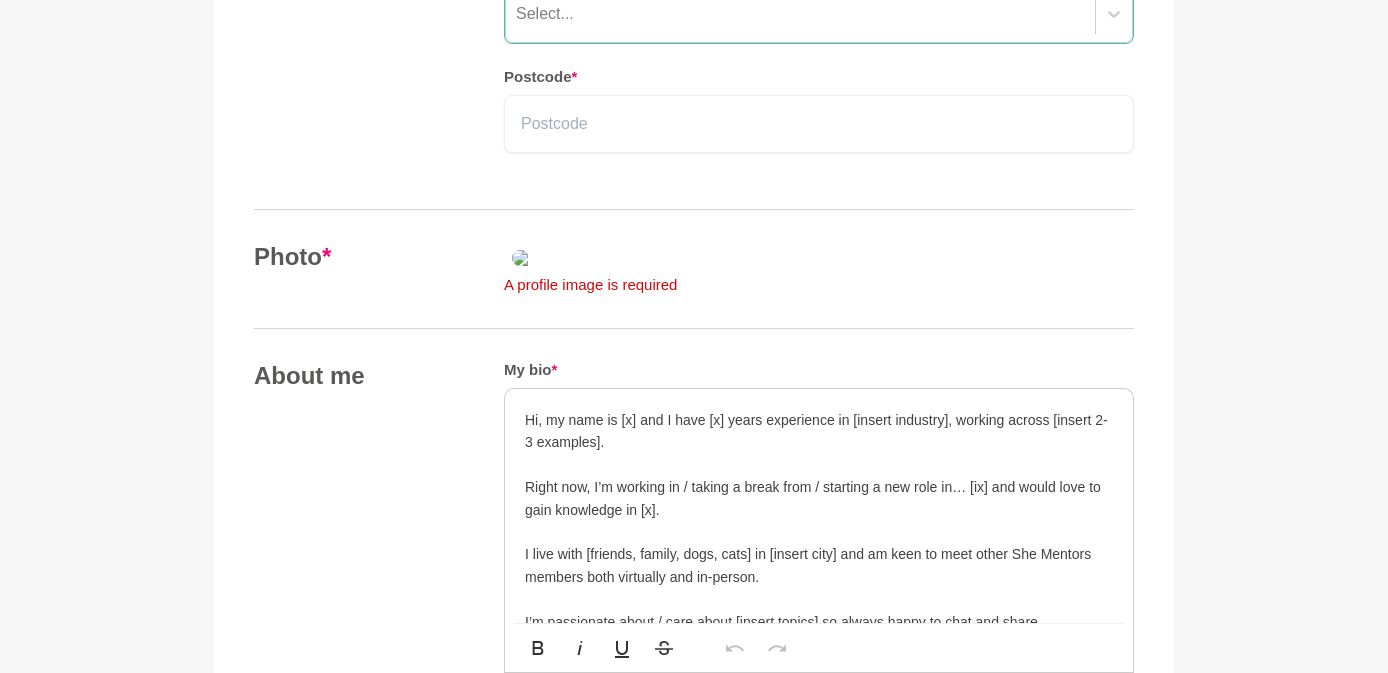 click at bounding box center (648, 258) 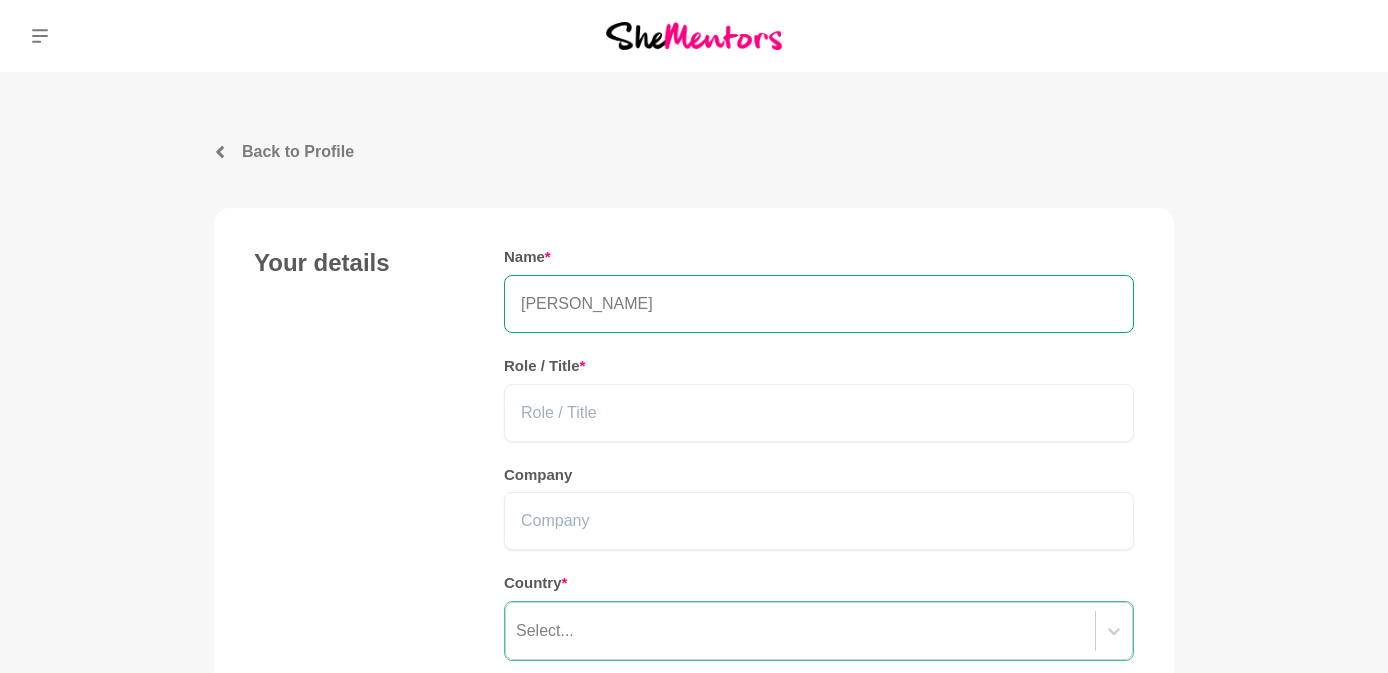 scroll, scrollTop: 0, scrollLeft: 0, axis: both 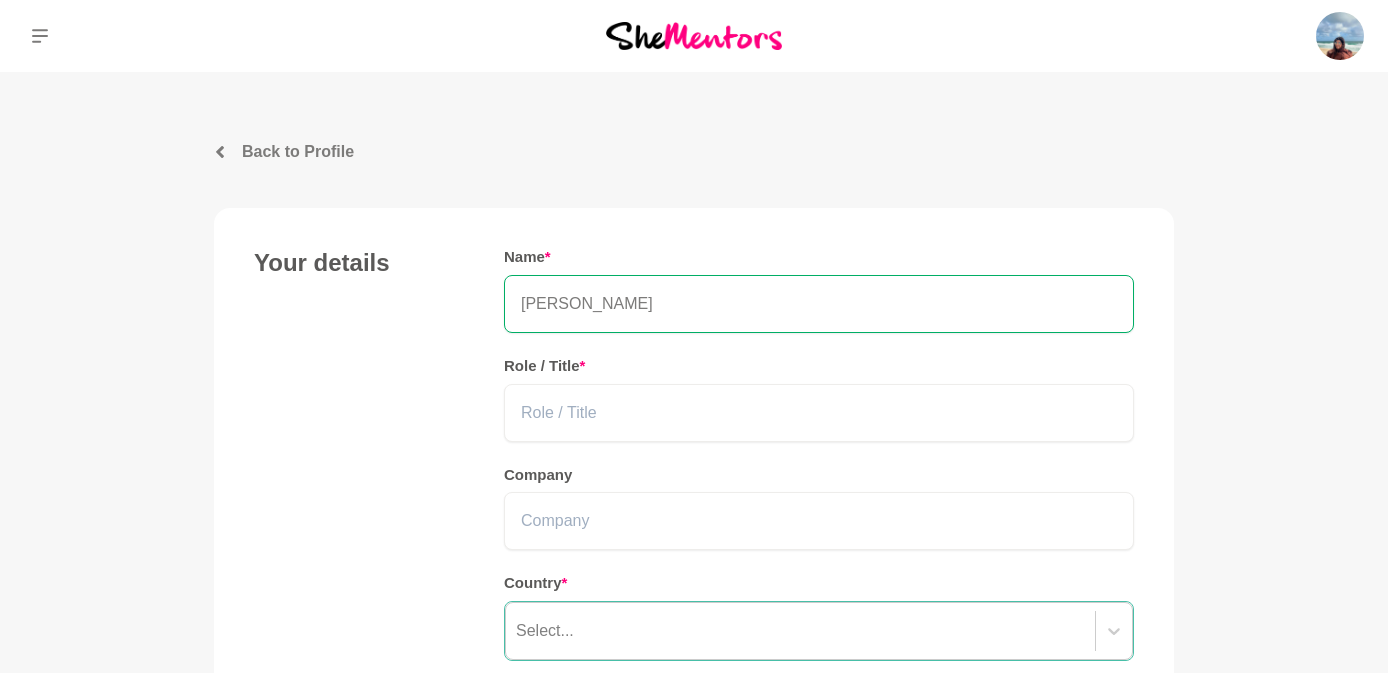 click on "Name  * [PERSON_NAME] Role / Title  * Company Country  * Select... Postcode  *" at bounding box center (819, 521) 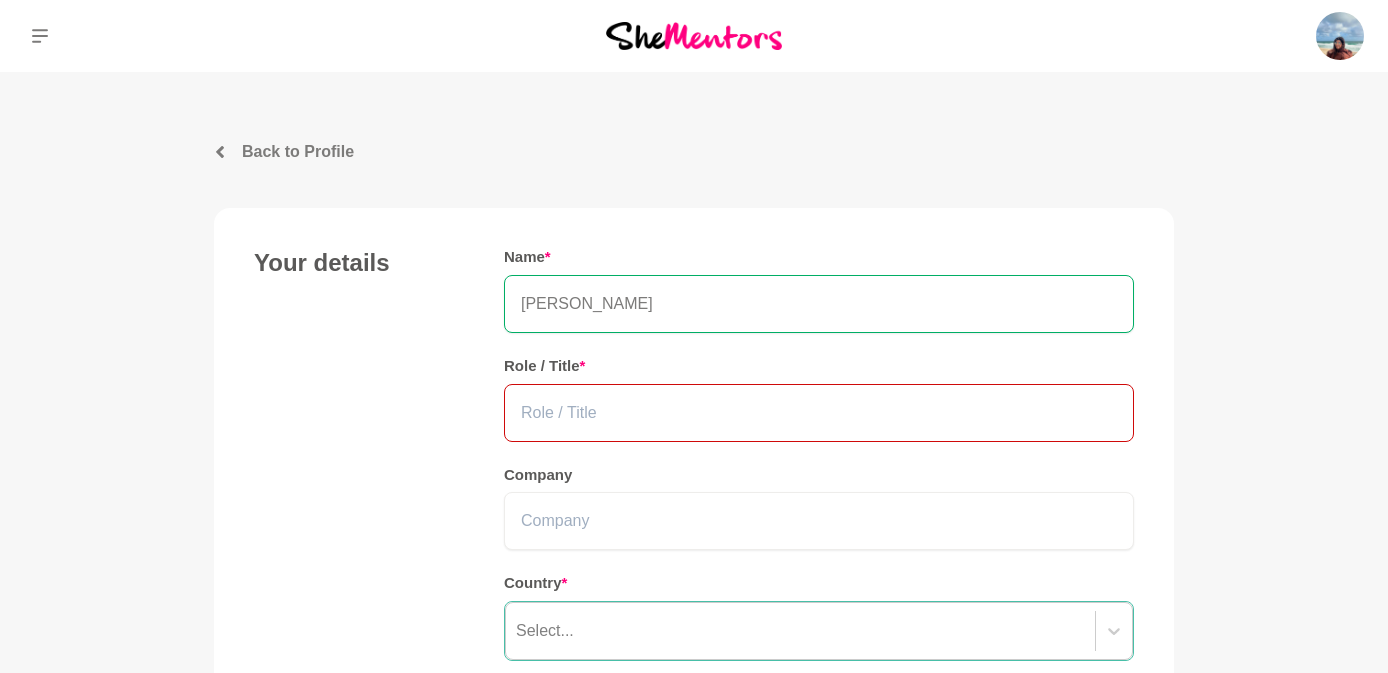 click at bounding box center (819, 413) 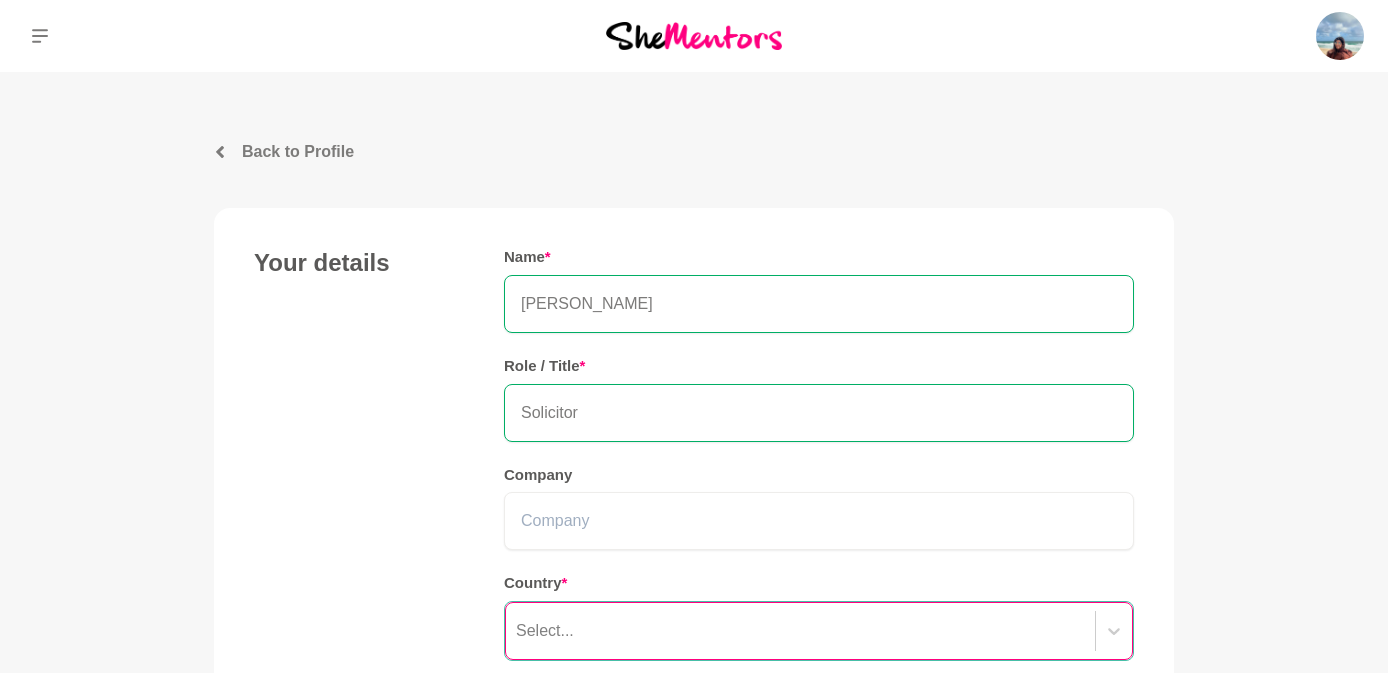 type on "Solicitor" 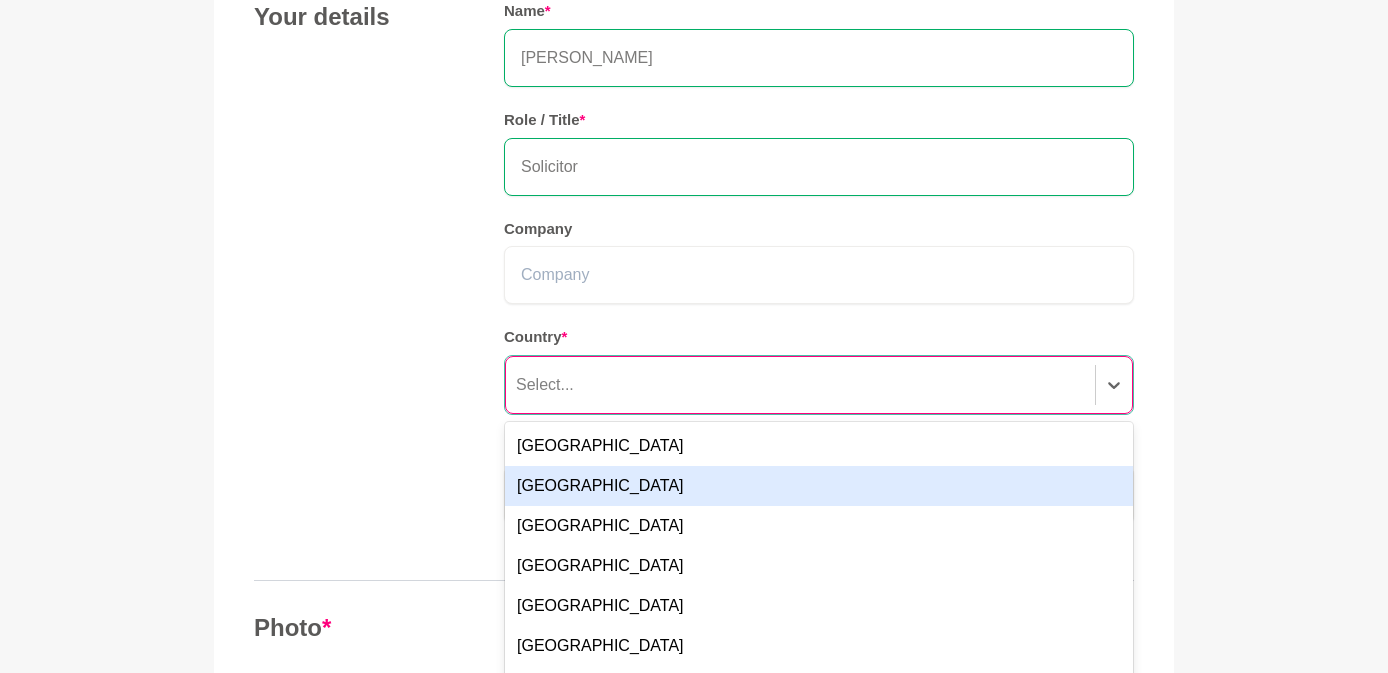 scroll, scrollTop: 300, scrollLeft: 0, axis: vertical 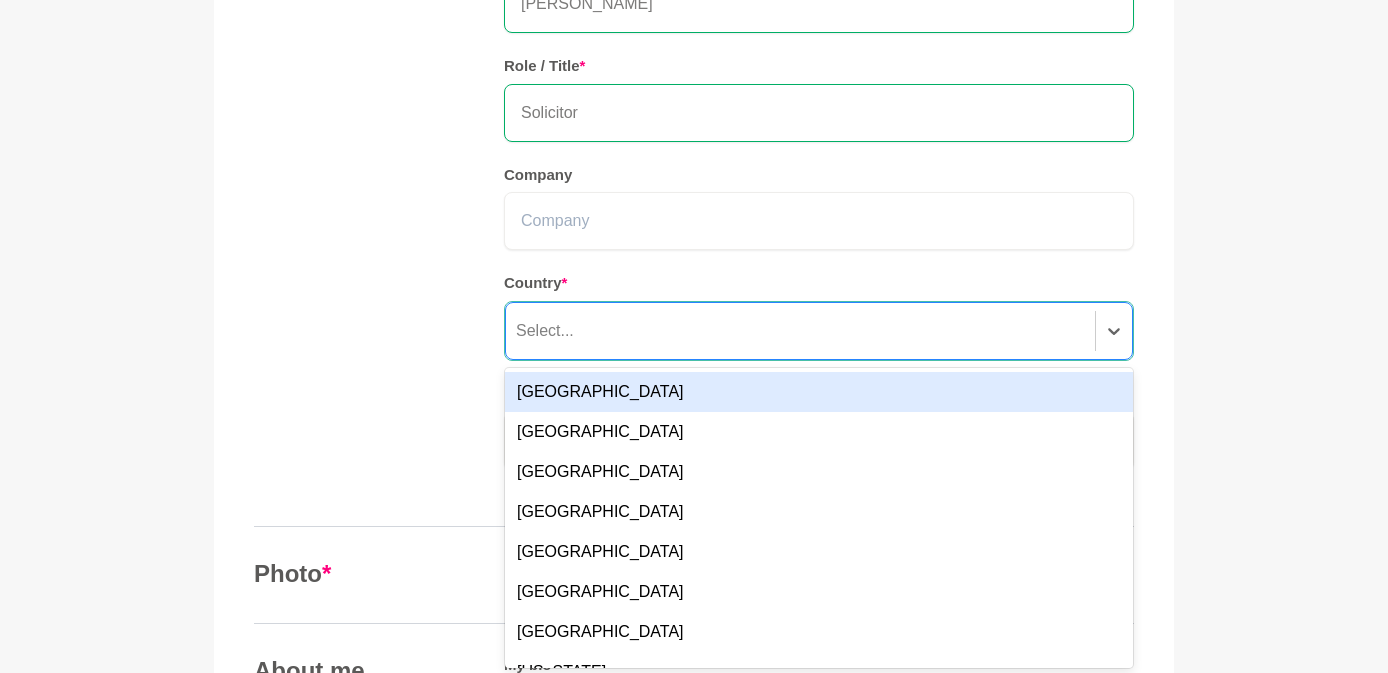click on "[GEOGRAPHIC_DATA]" at bounding box center (819, 392) 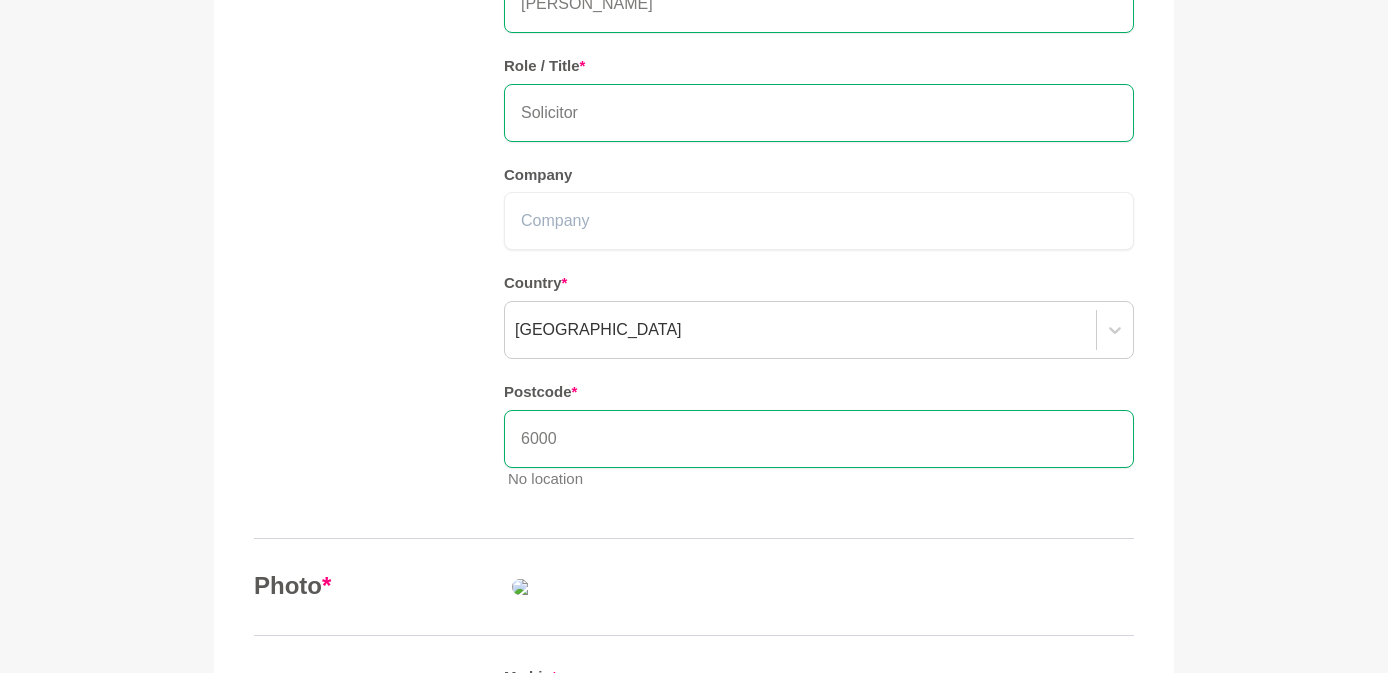 type on "6000" 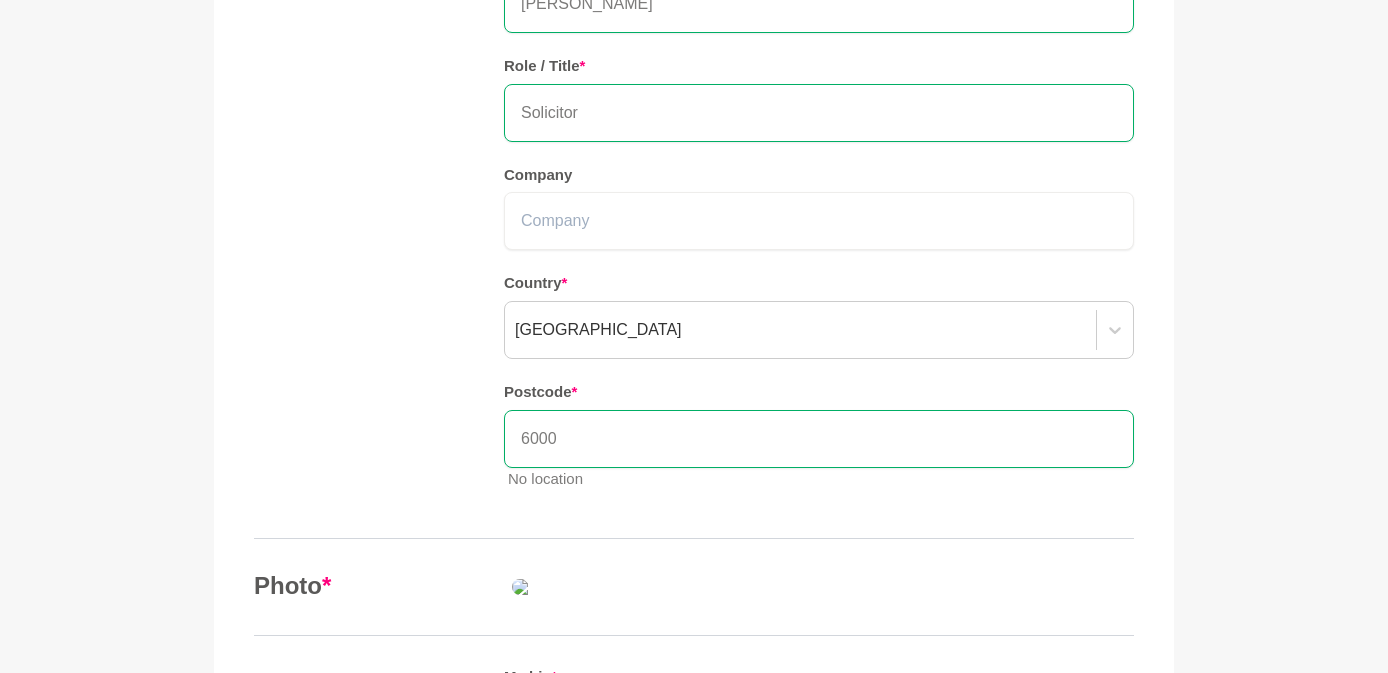 click on "Your details Name  * [PERSON_NAME] Role / Title  * Solicitor Company Country  * [GEOGRAPHIC_DATA] Postcode  * 6000 No location" at bounding box center (694, 227) 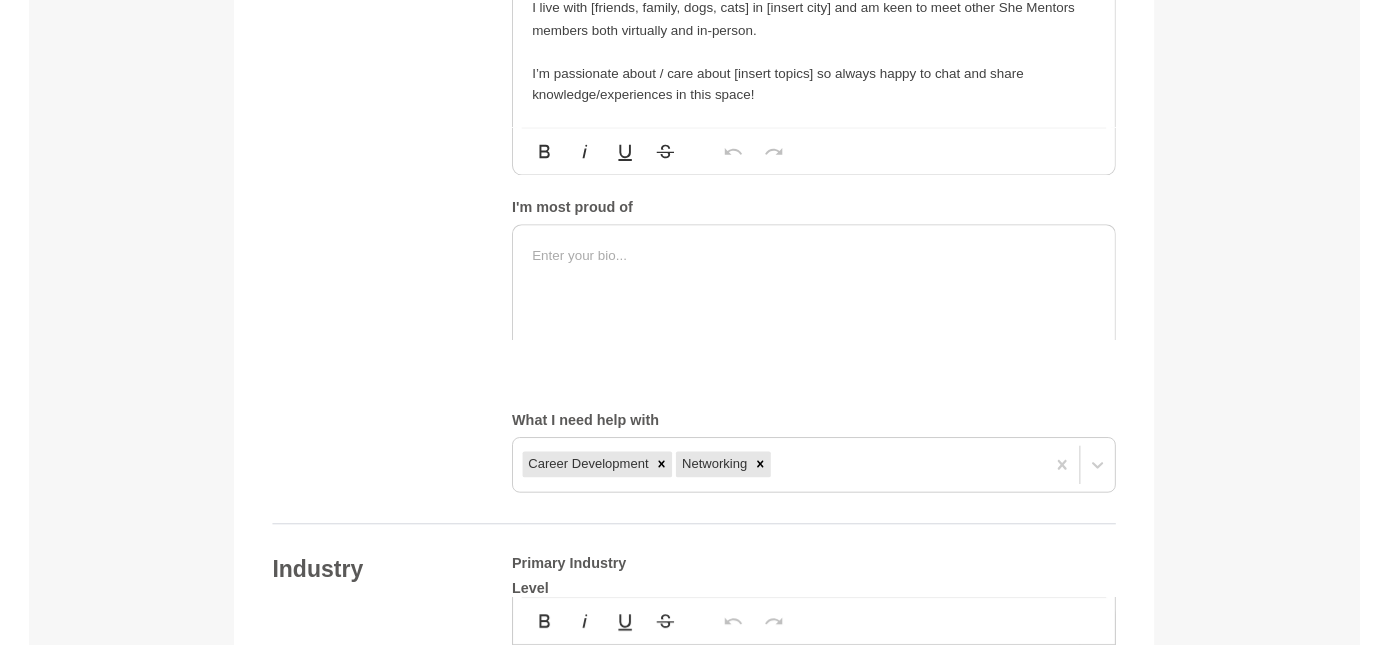 scroll, scrollTop: 1153, scrollLeft: 0, axis: vertical 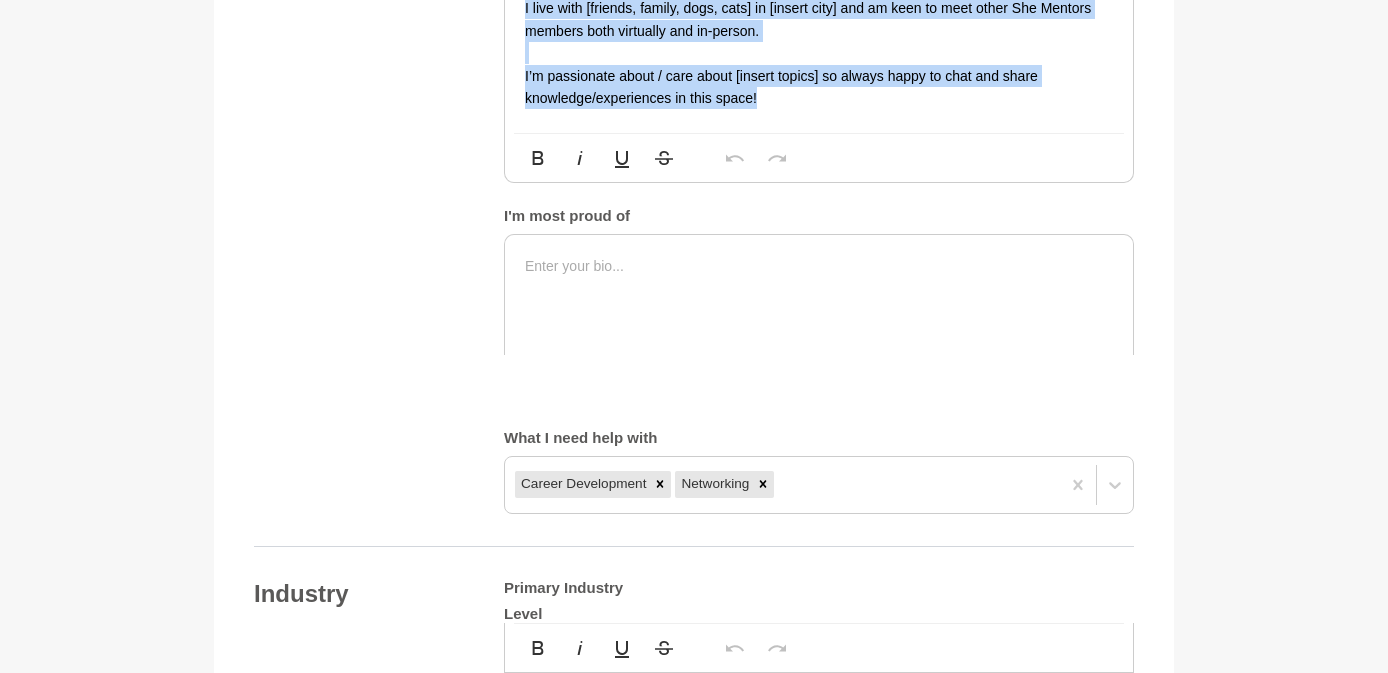 drag, startPoint x: 778, startPoint y: 413, endPoint x: 468, endPoint y: 159, distance: 400.76926 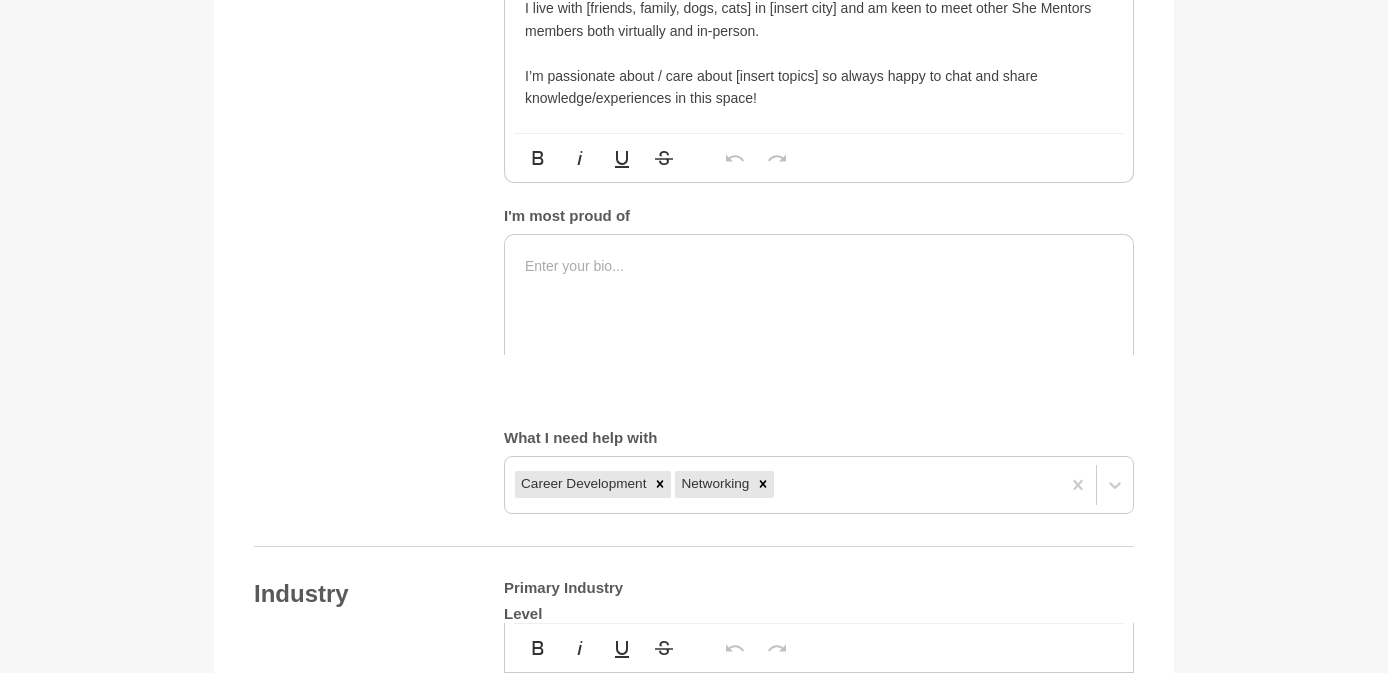 type 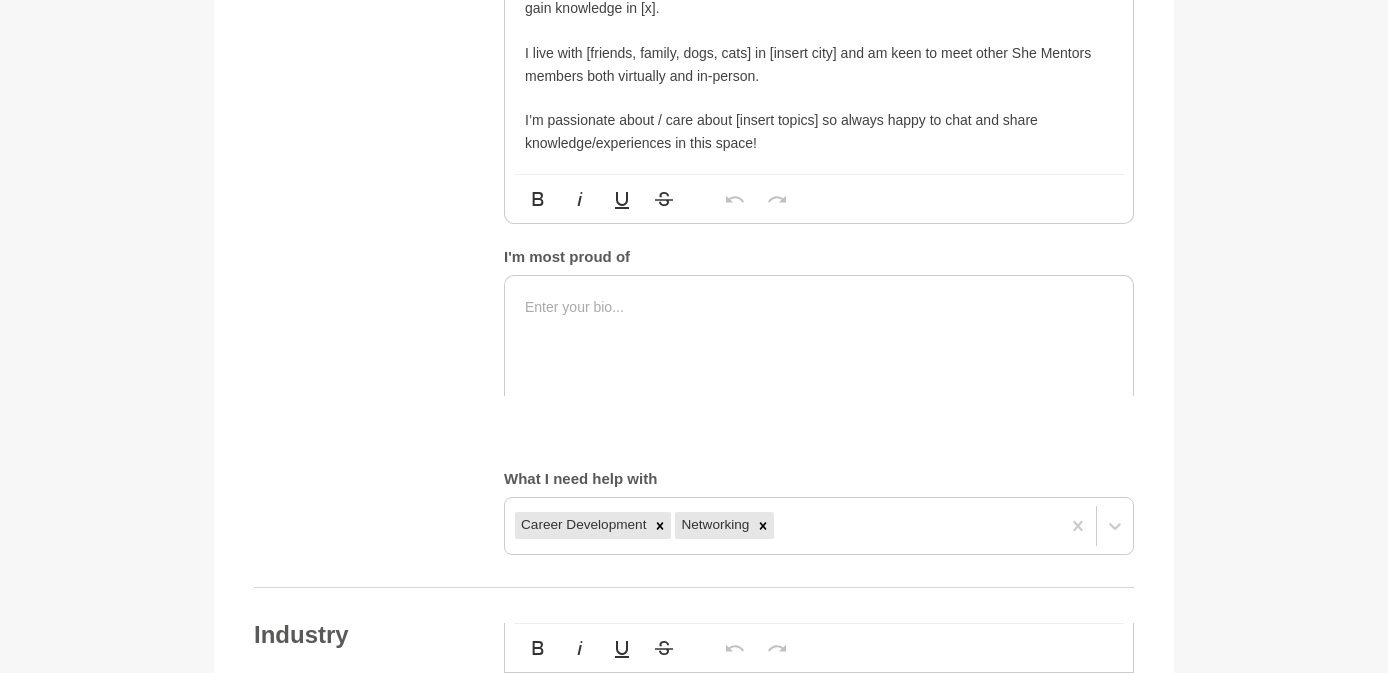 drag, startPoint x: 524, startPoint y: 238, endPoint x: 667, endPoint y: 254, distance: 143.89232 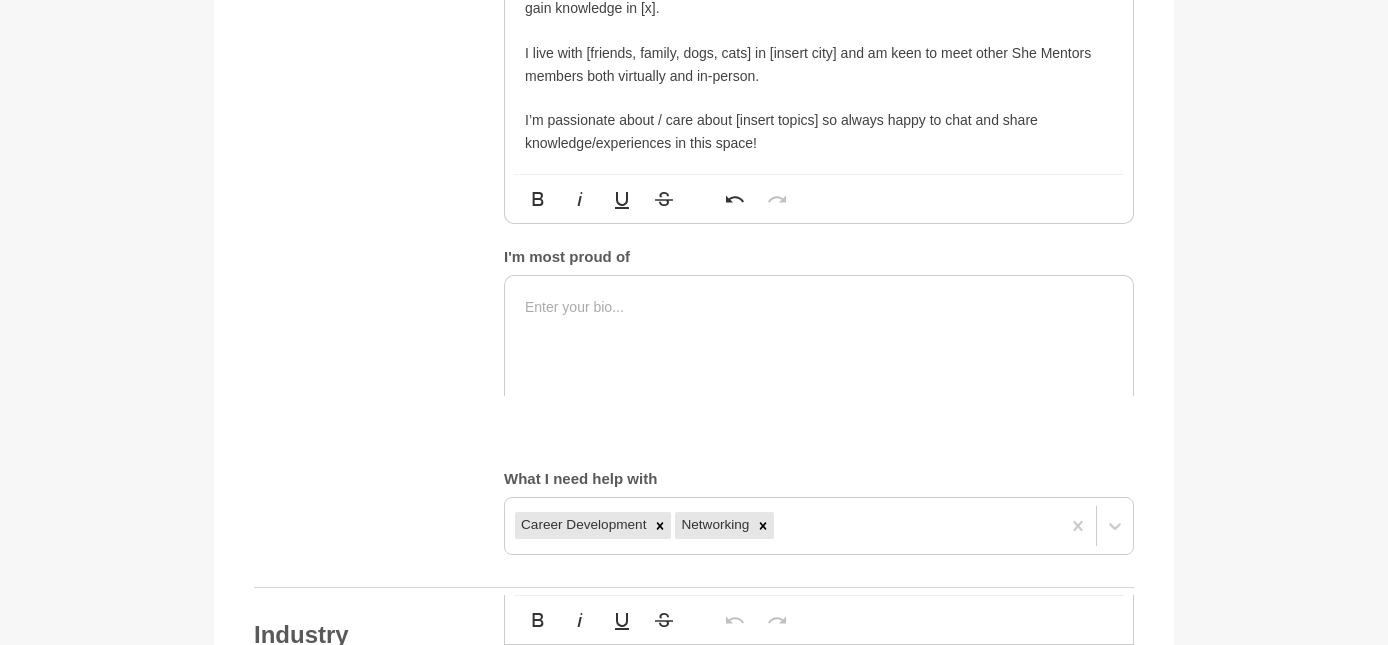 click on "Right now, I’m working in / taking a break from / starting a new role in… [ix] and would love to gain knowledge in [x]." at bounding box center (819, -3) 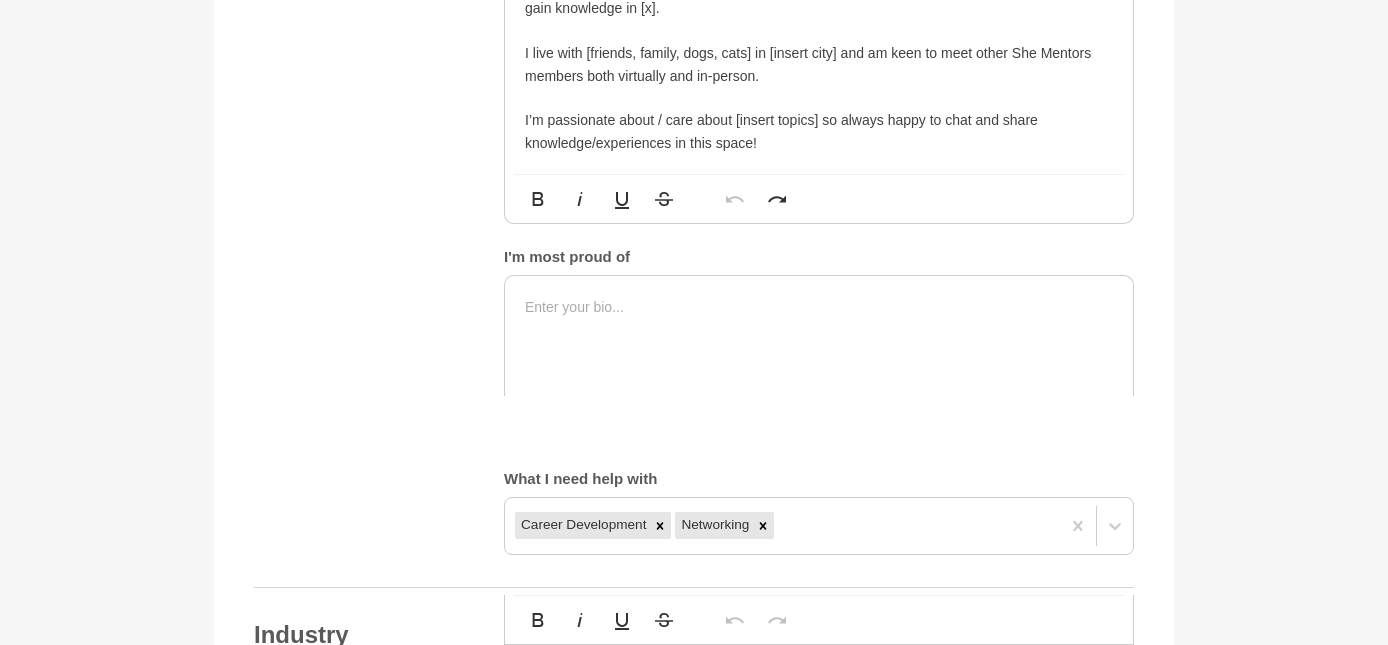 click on "I live with [friends, family, dogs, cats] in [insert city] and am keen to meet other She Mentors members both virtually and in-person." at bounding box center [819, 64] 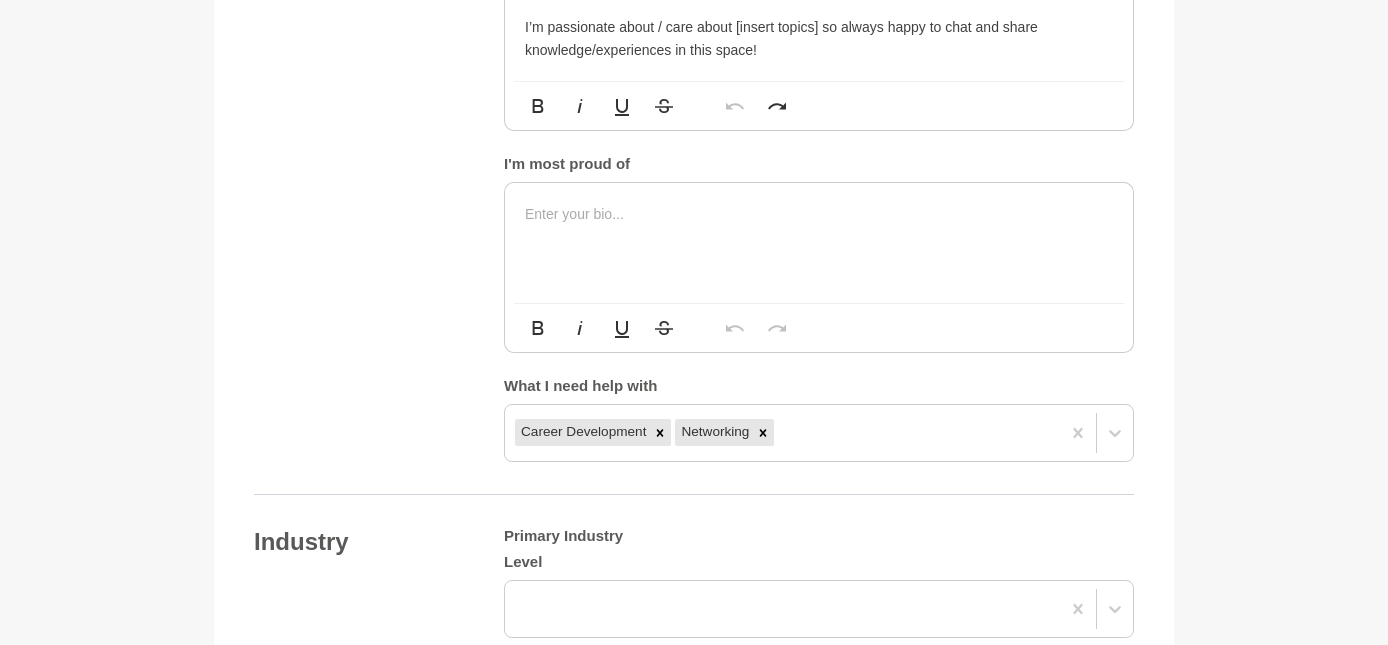 scroll, scrollTop: 1274, scrollLeft: 0, axis: vertical 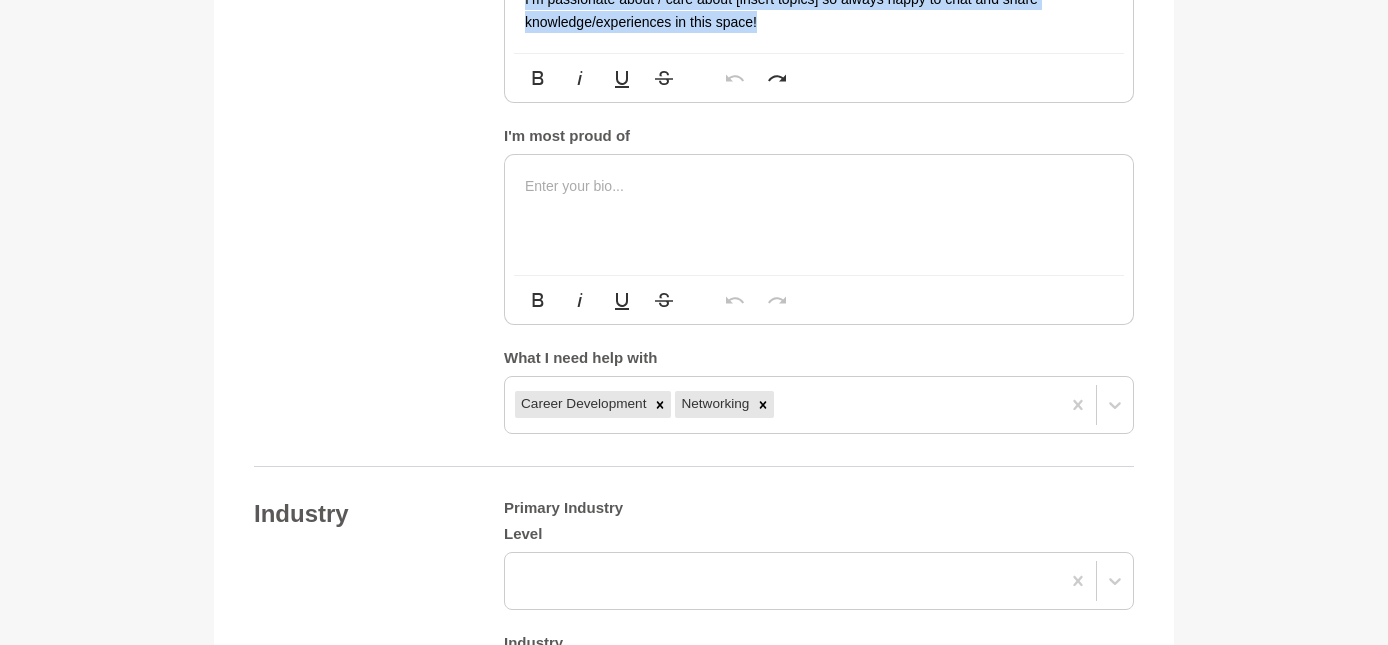 drag, startPoint x: 773, startPoint y: 330, endPoint x: 524, endPoint y: 117, distance: 327.6736 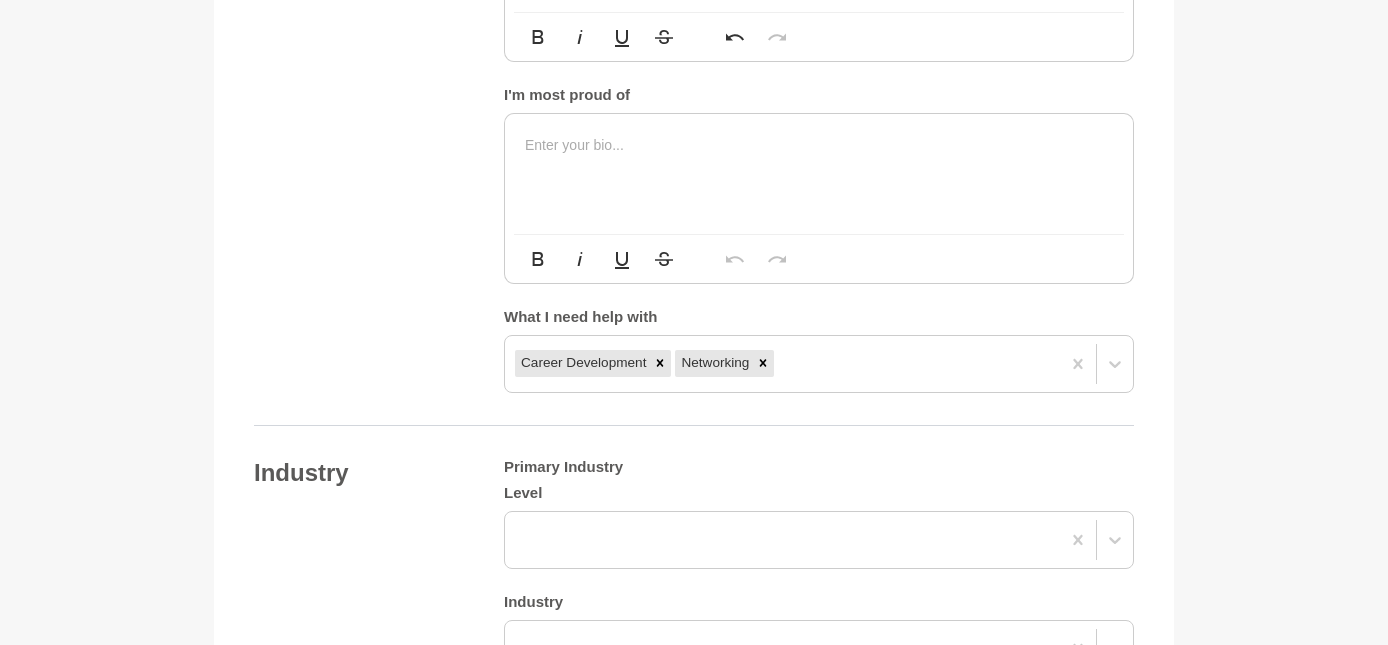 drag, startPoint x: 520, startPoint y: 109, endPoint x: 1154, endPoint y: 107, distance: 634.0032 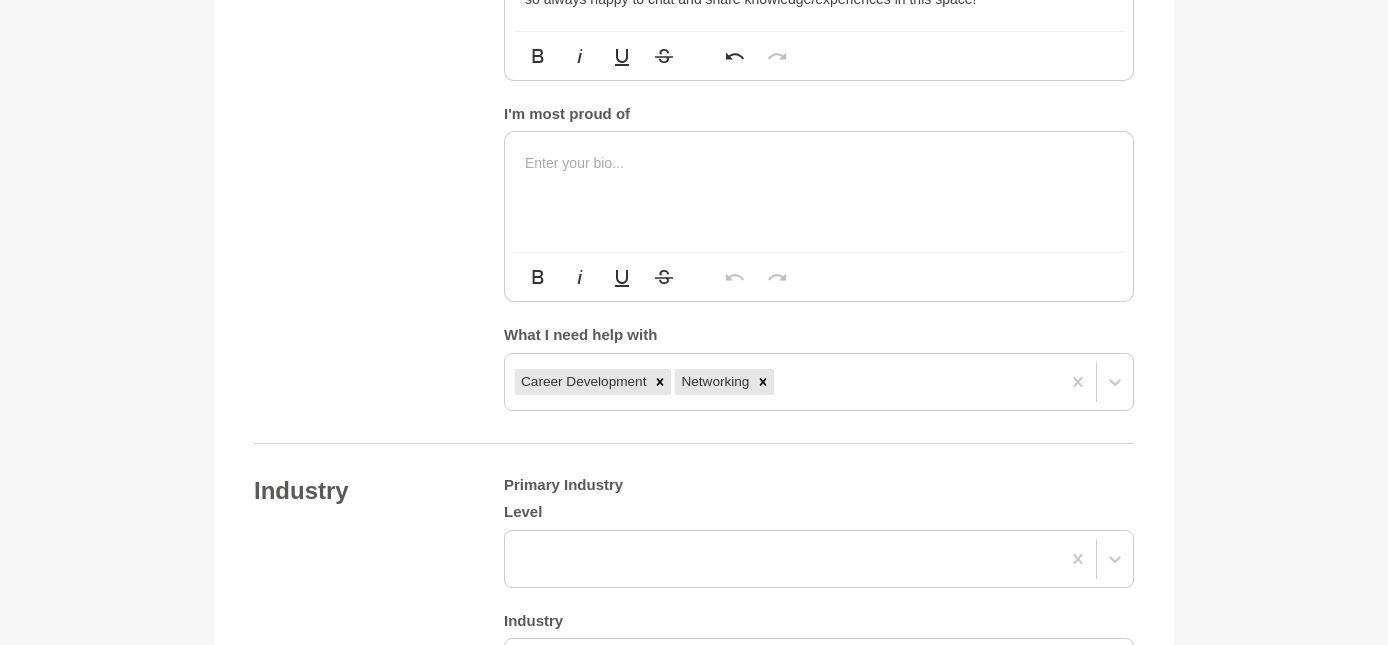 drag, startPoint x: 834, startPoint y: 95, endPoint x: 487, endPoint y: 91, distance: 347.02304 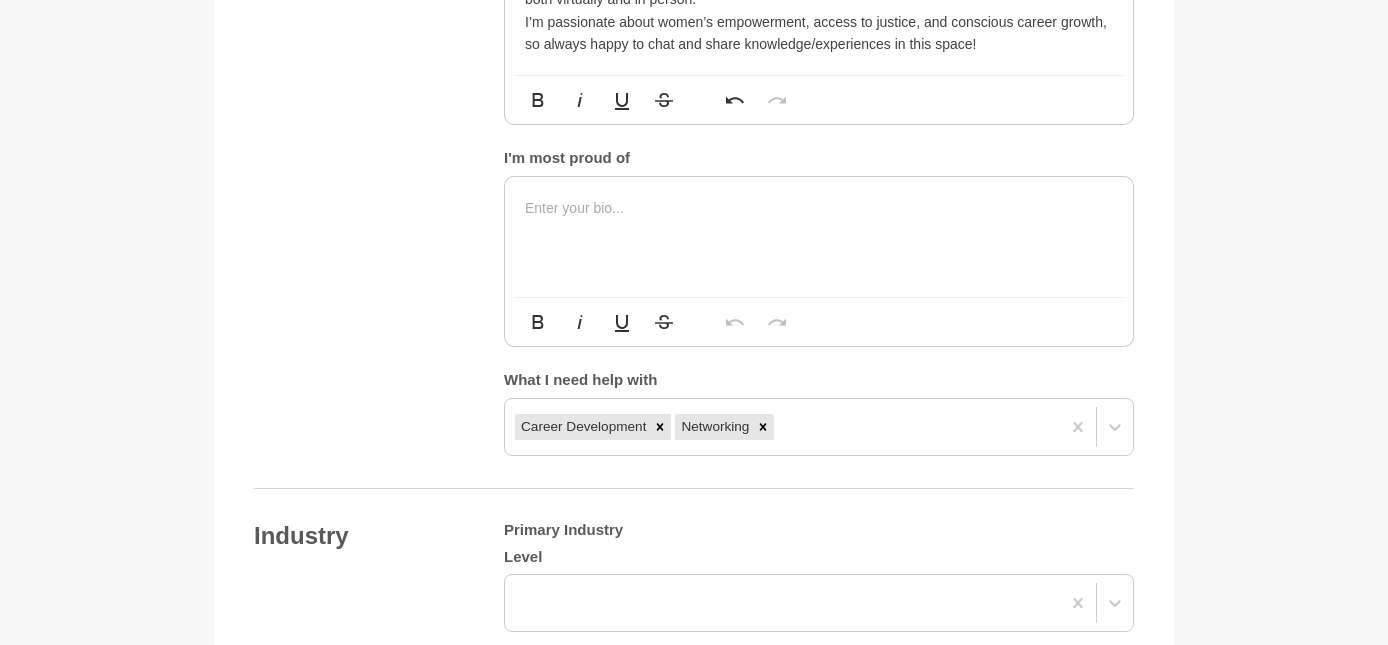 drag, startPoint x: 522, startPoint y: 162, endPoint x: 820, endPoint y: 199, distance: 300.2882 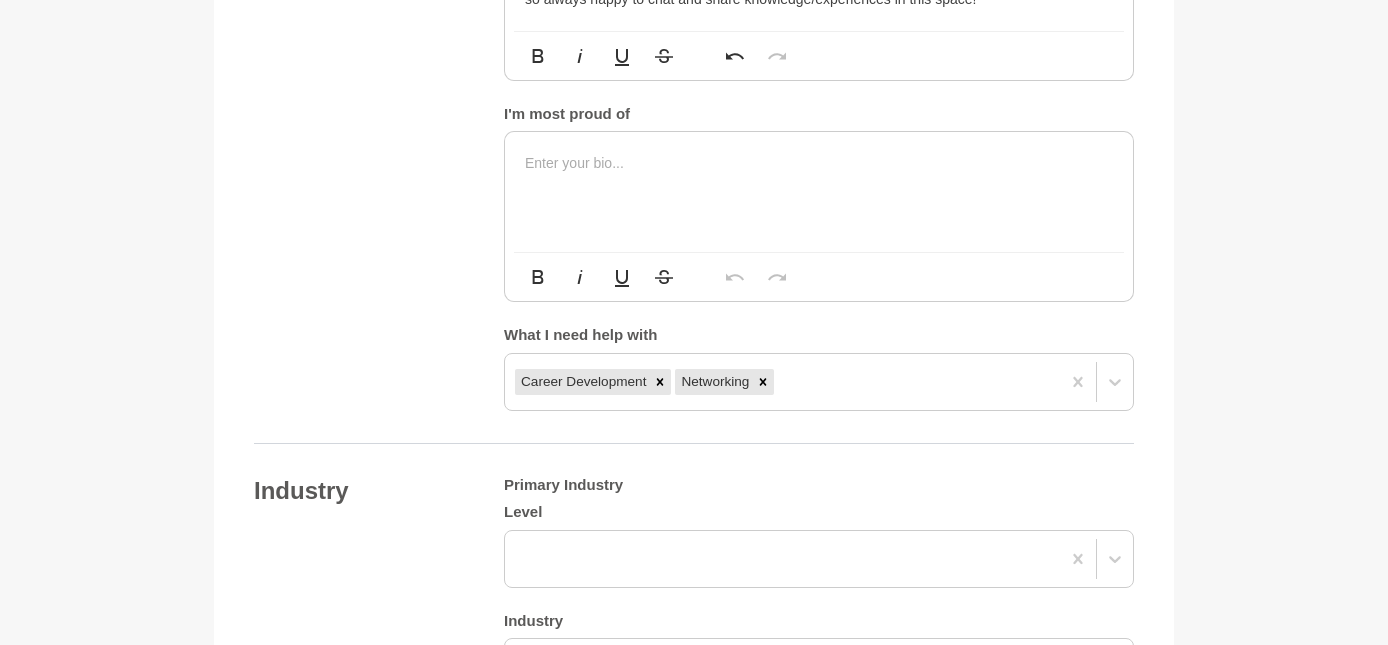click on "I would love to gain knowledge in leadership, legal tech, and building authentic professional networks." at bounding box center [819, -102] 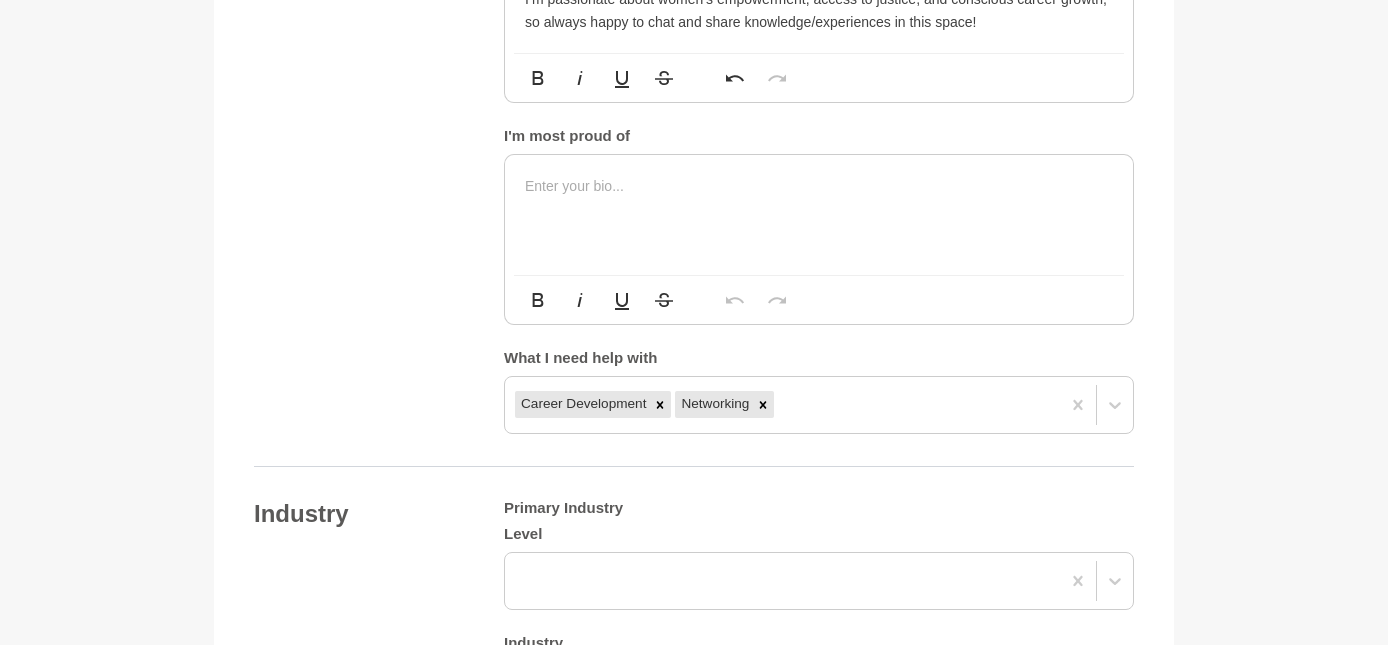 click on "I would love to gain knowledge in leadership, personal branding, and building organic professional networks." at bounding box center (819, -102) 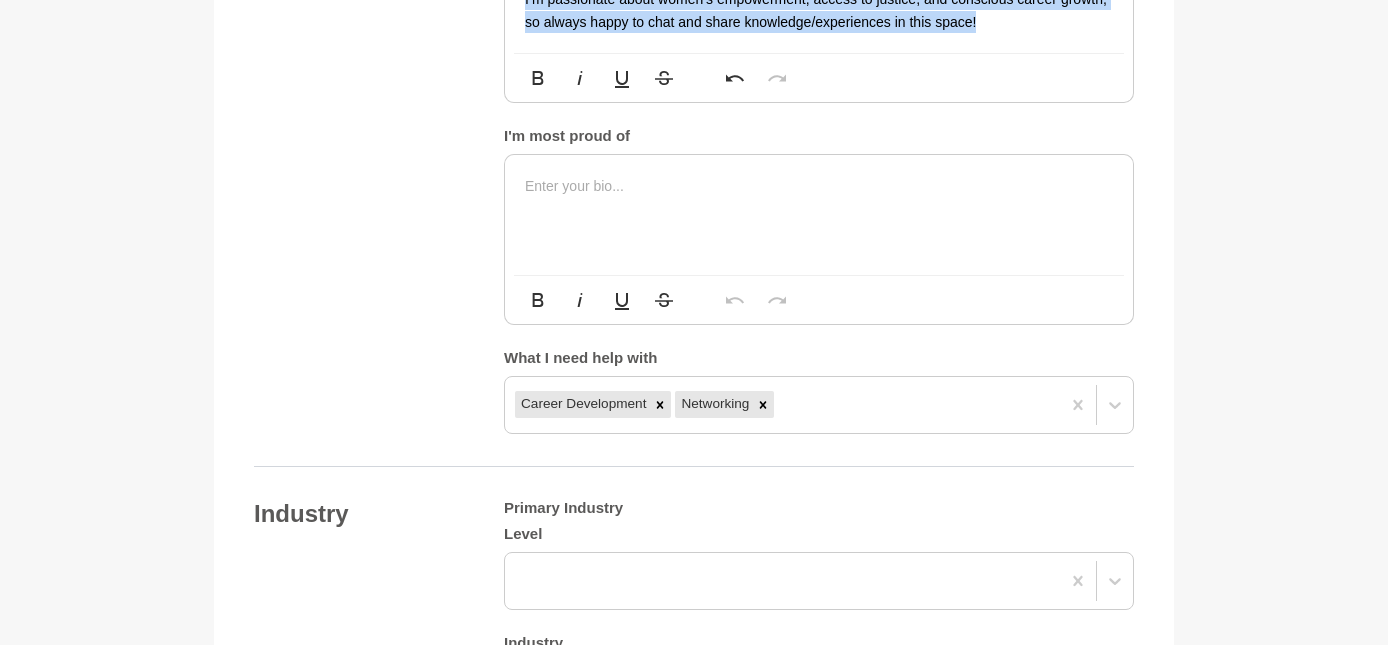 drag, startPoint x: 990, startPoint y: 294, endPoint x: 517, endPoint y: 200, distance: 482.24994 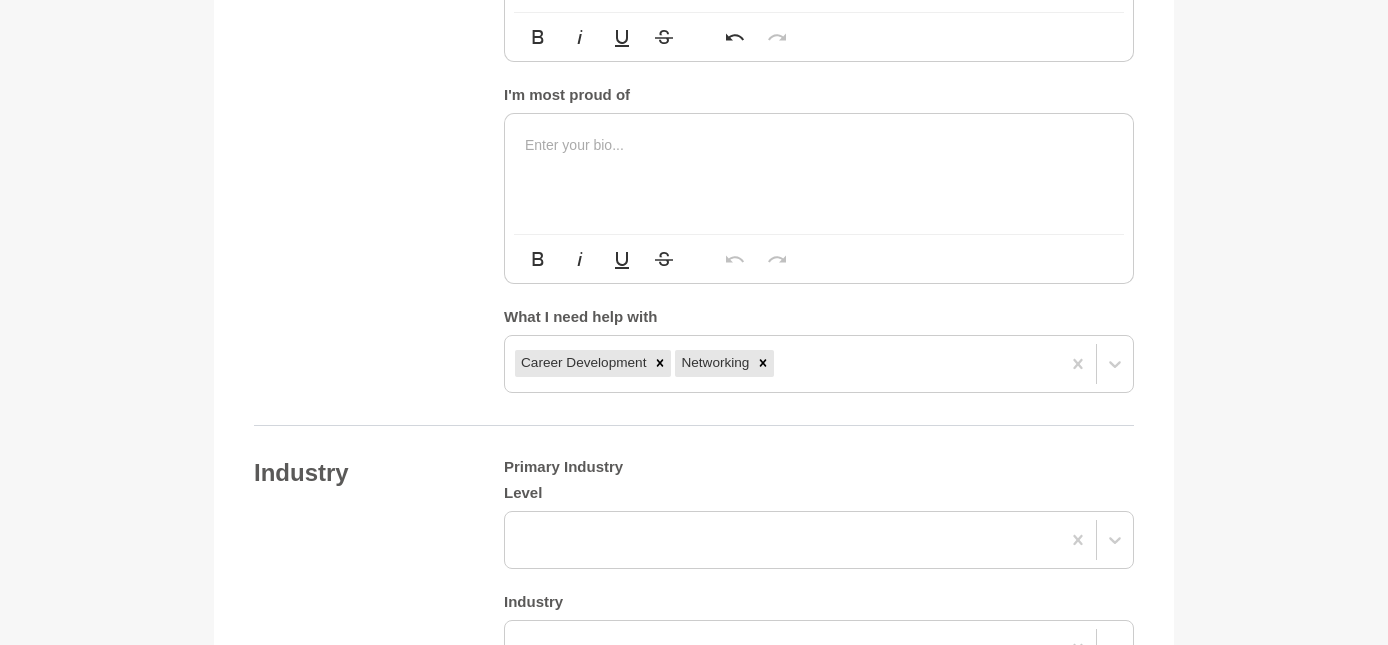 click at bounding box center [819, 174] 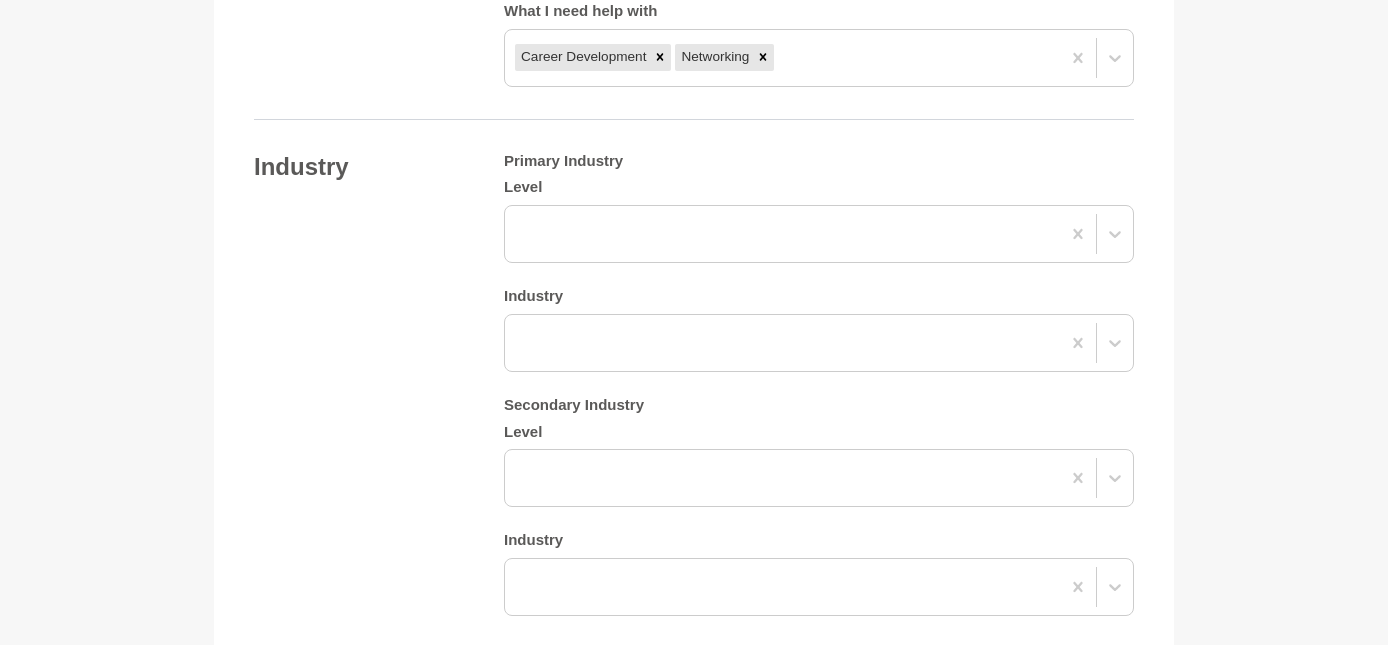 scroll, scrollTop: 1589, scrollLeft: 0, axis: vertical 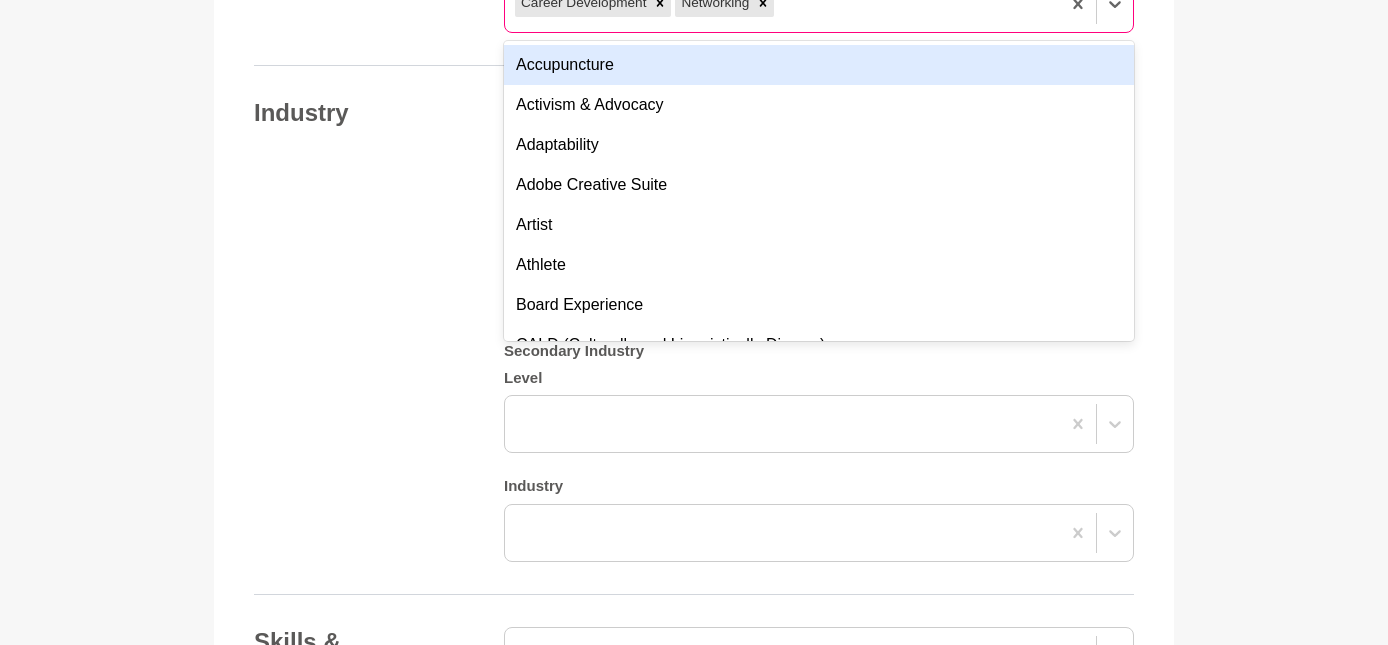 click on "option Accupuncture focused, 1 of 201. 199 results available. Use Up and Down to choose options, press Enter to select the currently focused option, press Escape to exit the menu, press Tab to select the option and exit the menu. Career Development Networking Accupuncture Activism & Advocacy Adaptability Adobe Creative Suite Artist Athlete Board Experience CALD (Culturally and Linguistically Diverse) Collaboration Communication Confidence Creativity Critical Thinking CVs & Resume Writing Cybersecurity Dietician Dubsado Emotional Intelligence Empathy Environmental, Social & Governance (ESG) Hall Of Fame Human Design Influence Innovation Interior Design Inventor [DEMOGRAPHIC_DATA] Management Motivation Museums and Heritage Negotiation Opportunities Partnerships Personal Branding Persuasion Politics & International Relations Presentation Skills Problem Solving Productivity Public Speaking Redundancy Resilience Self Development Side Hustle Spirituality Stakeholder Management Storytelling Systems and Processes Author" at bounding box center (819, 4) 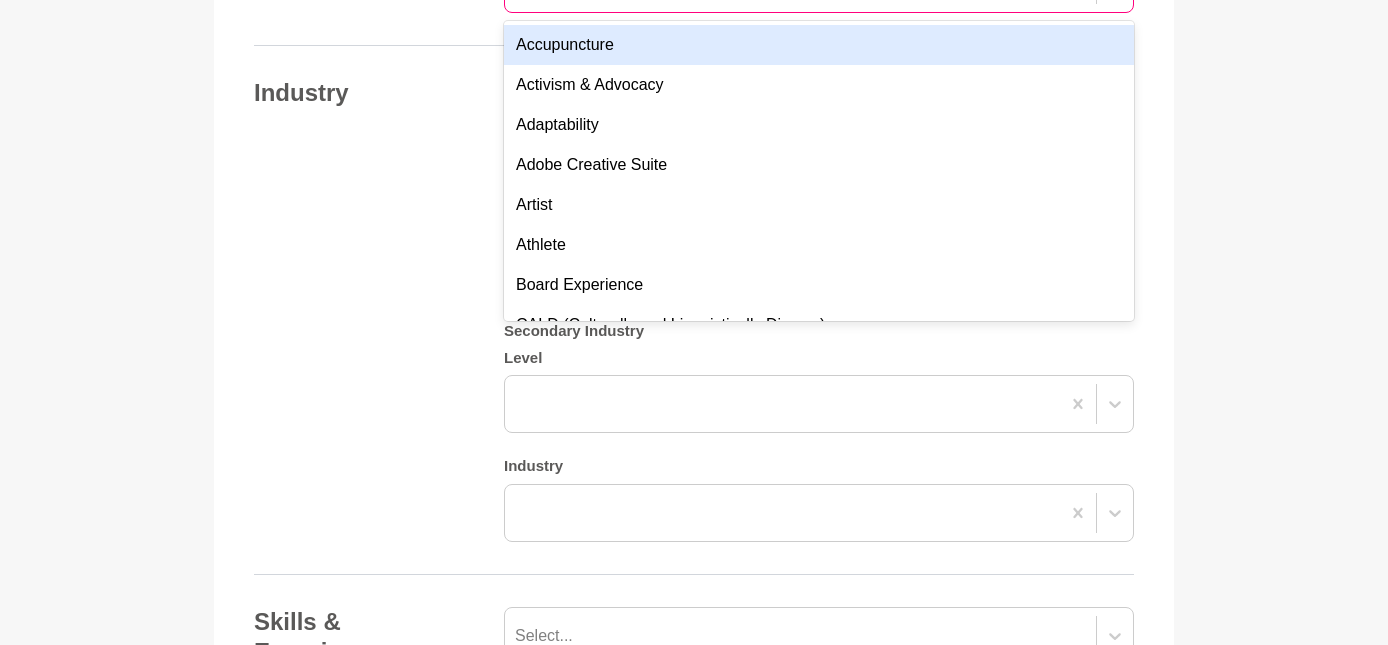 scroll, scrollTop: 1655, scrollLeft: 0, axis: vertical 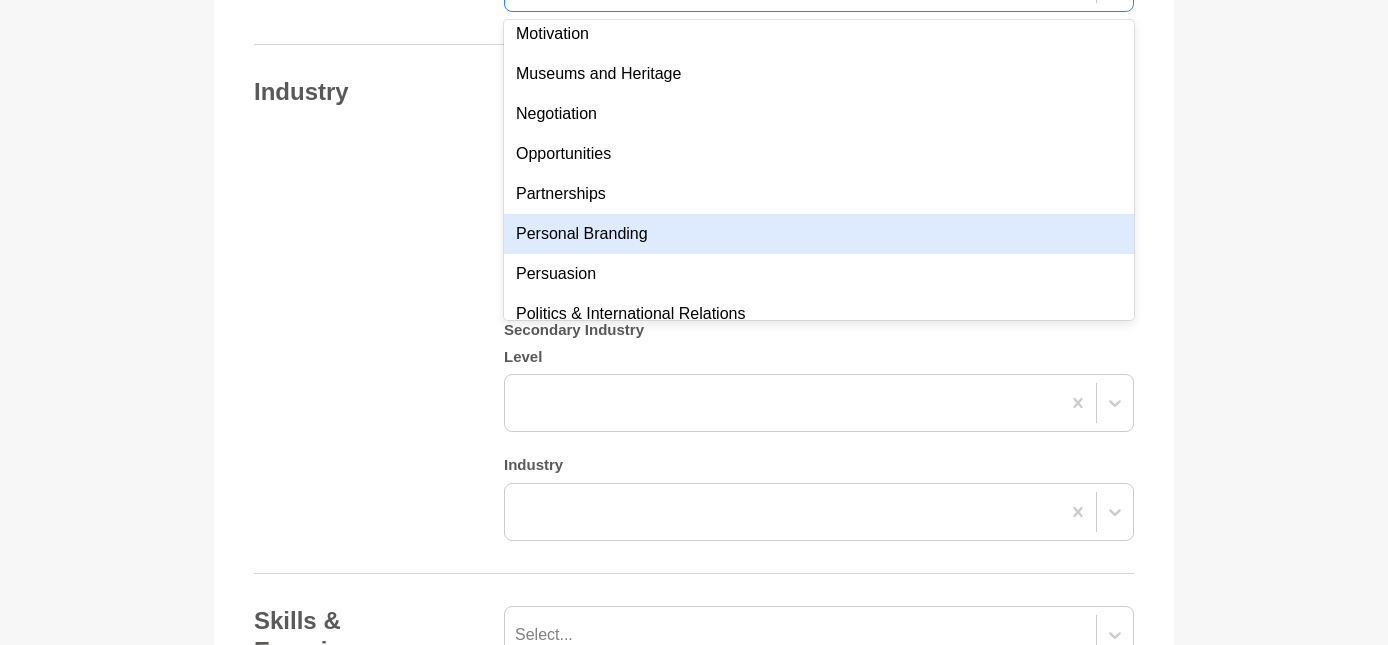 click on "Personal Branding" at bounding box center (819, 234) 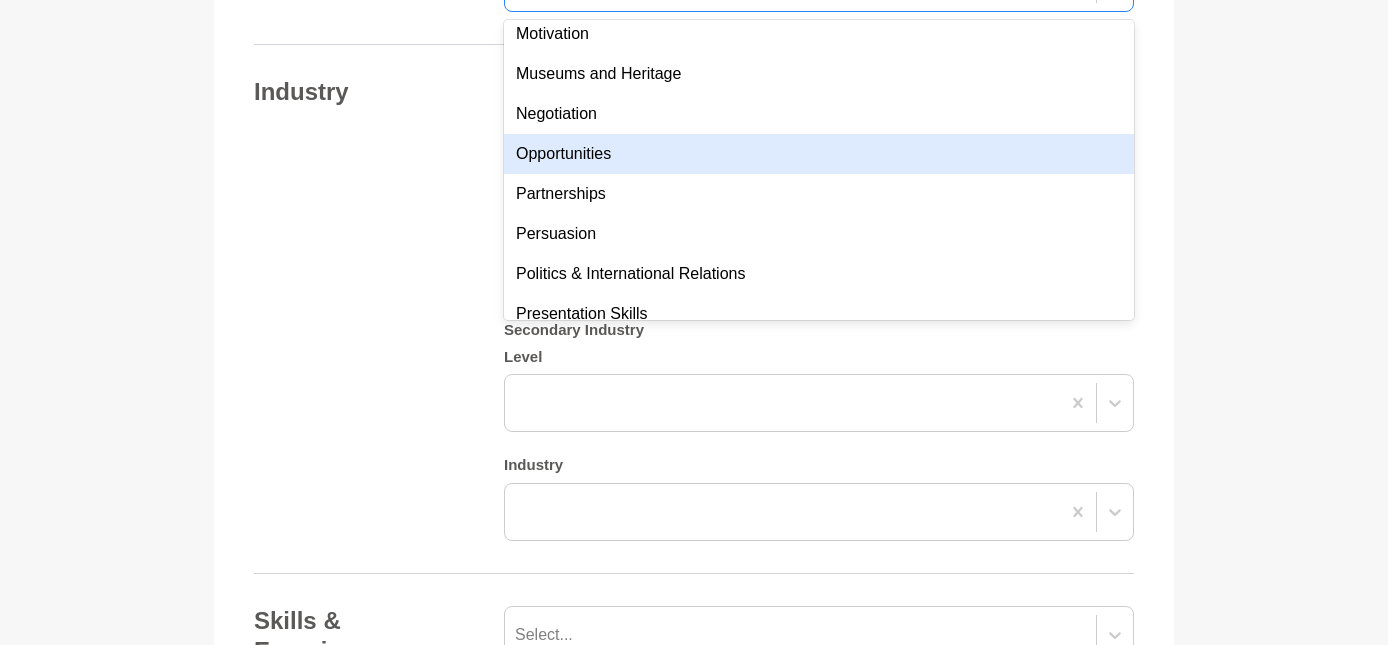 click on "Industry Primary Industry Level Industry Secondary Industry Level Industry" at bounding box center [694, 309] 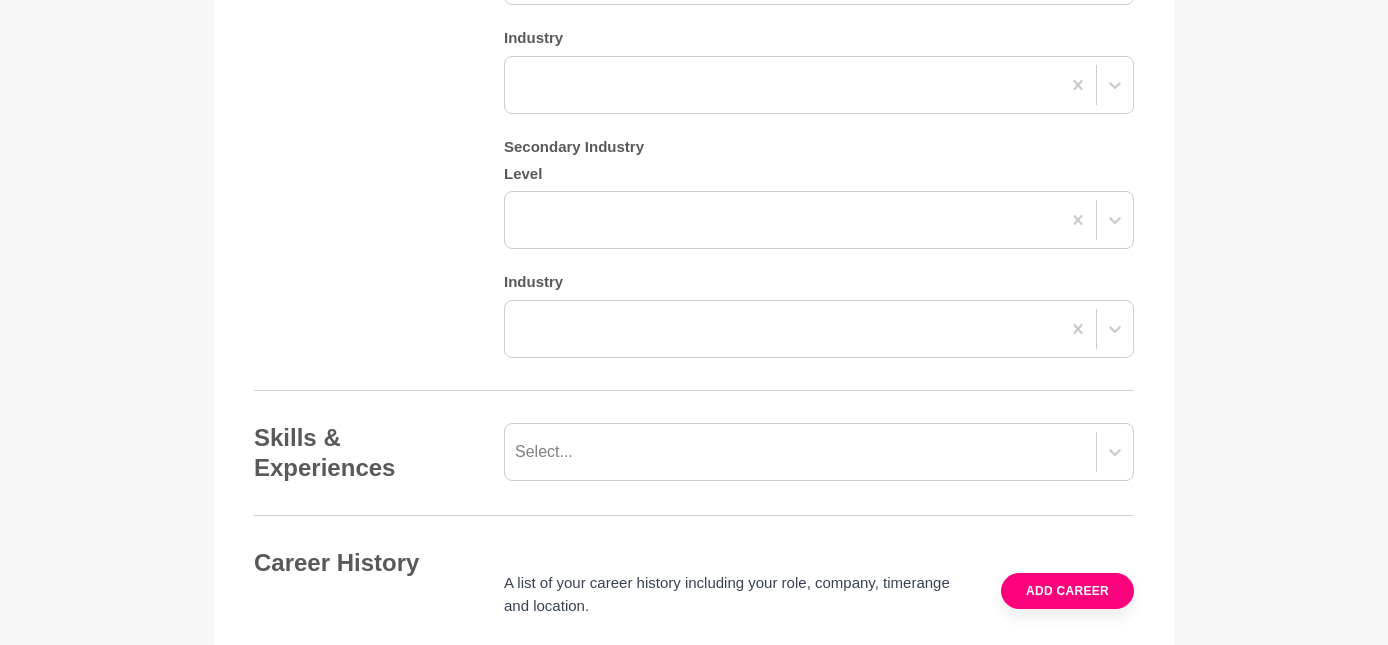 scroll, scrollTop: 1844, scrollLeft: 0, axis: vertical 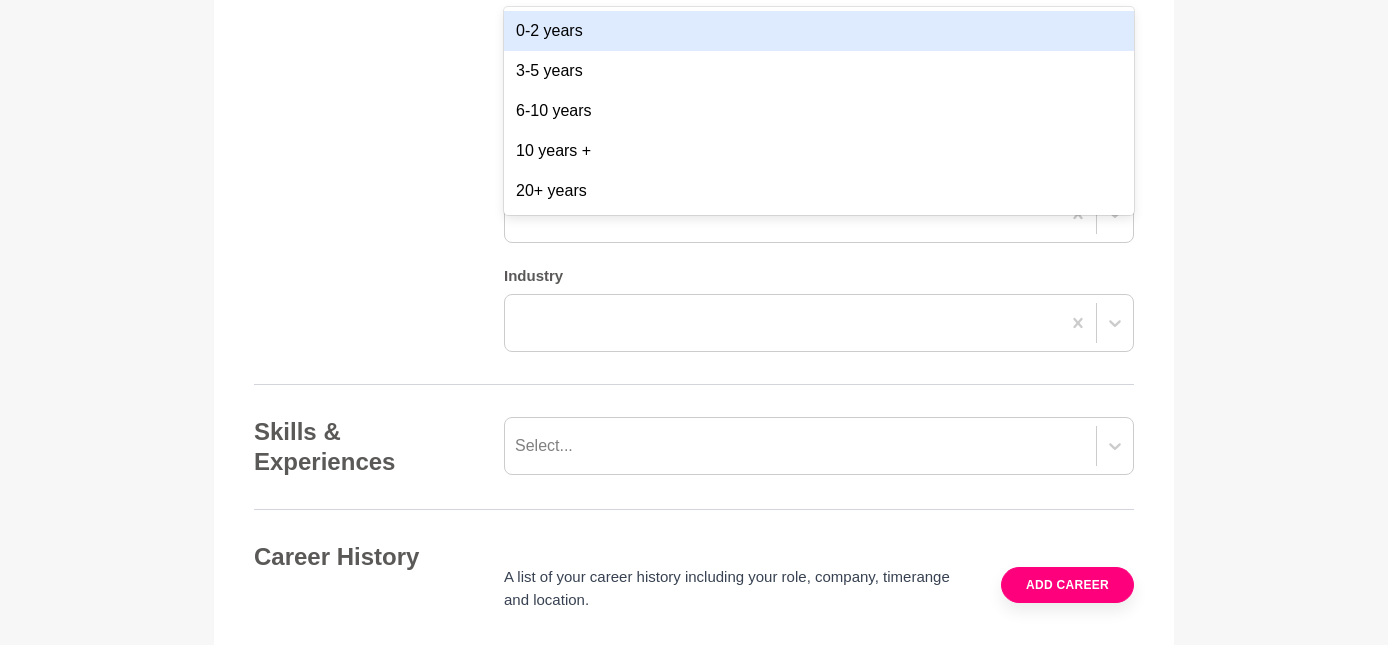 click at bounding box center [819, -30] 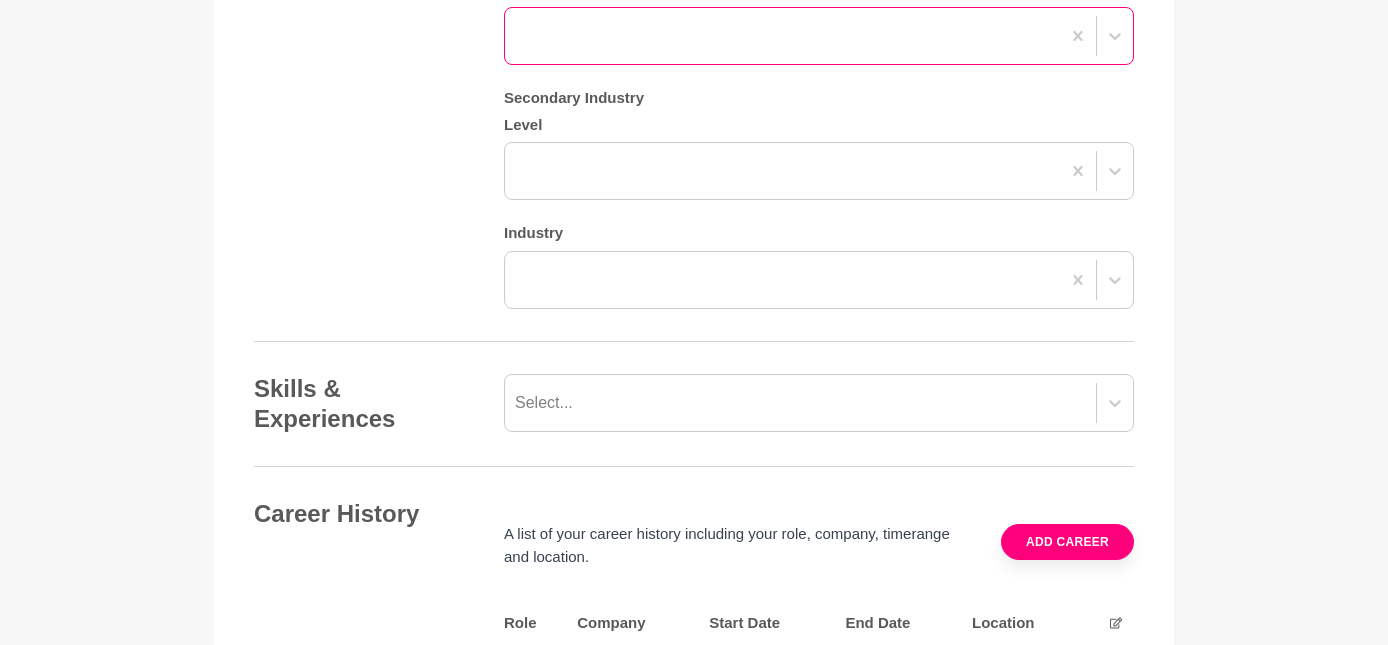 click at bounding box center (819, 36) 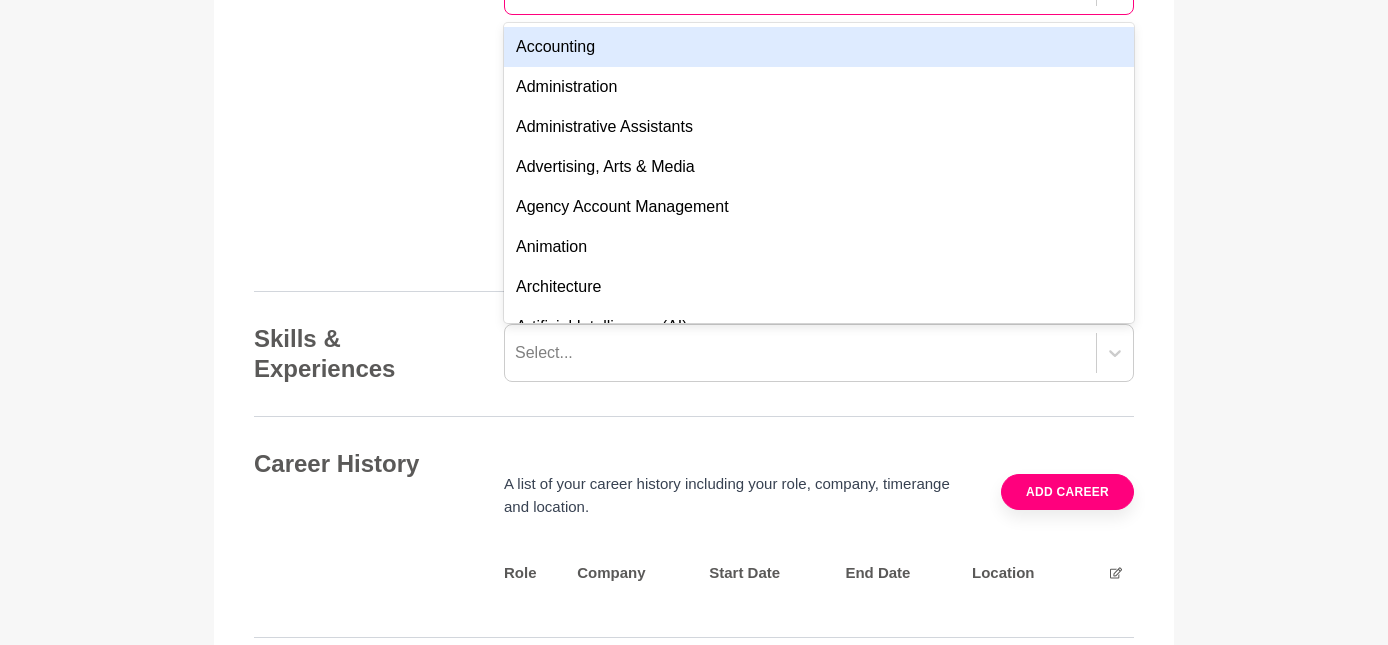 scroll, scrollTop: 1938, scrollLeft: 0, axis: vertical 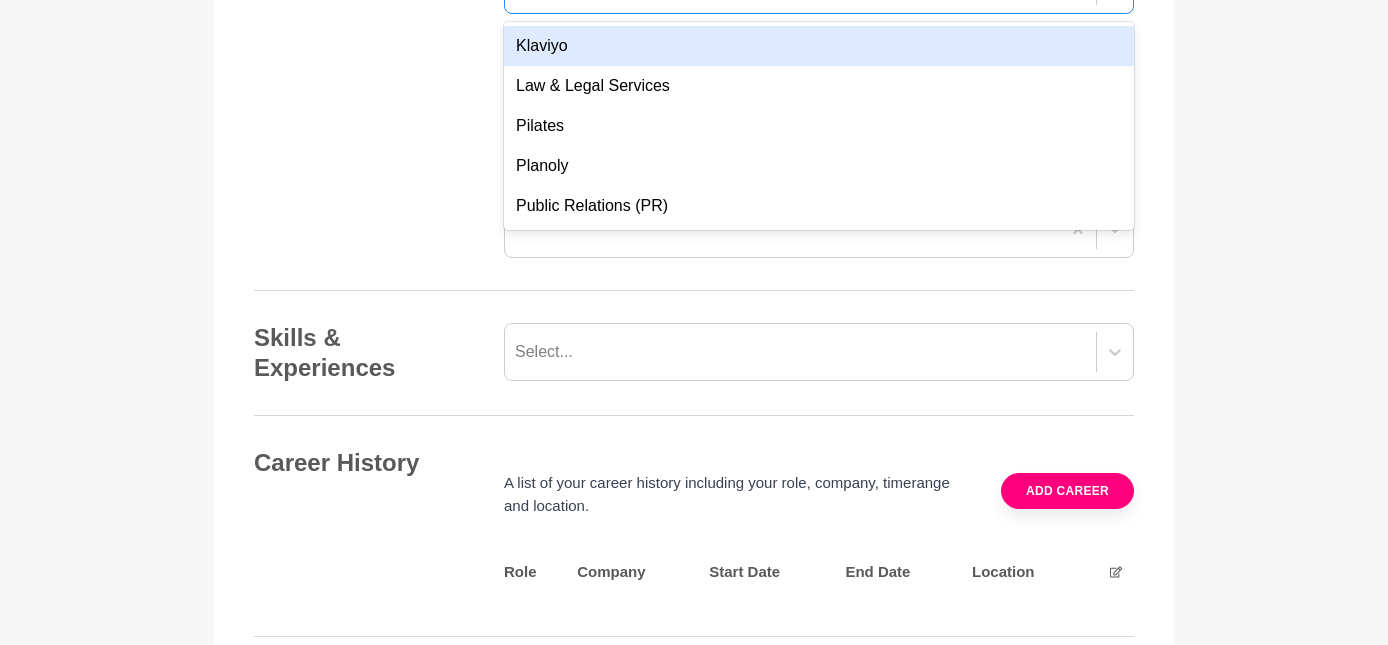 type on "law" 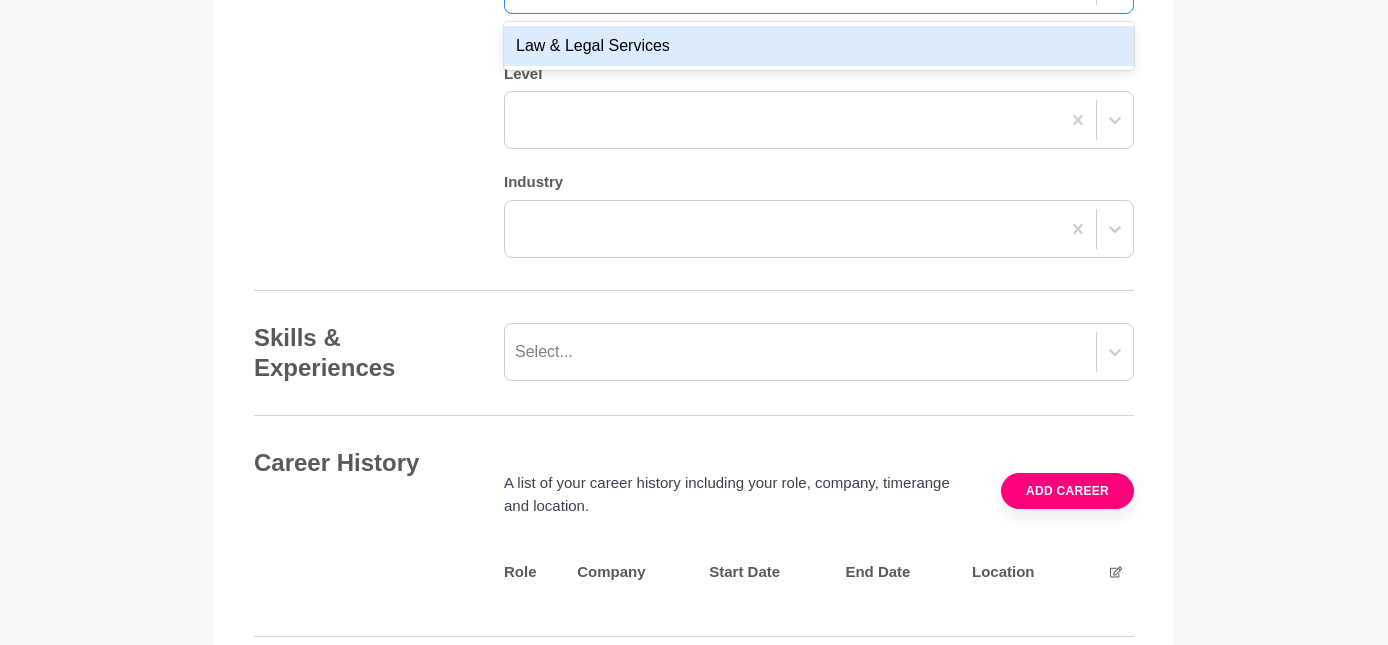 click on "Law & Legal Services" at bounding box center (819, 46) 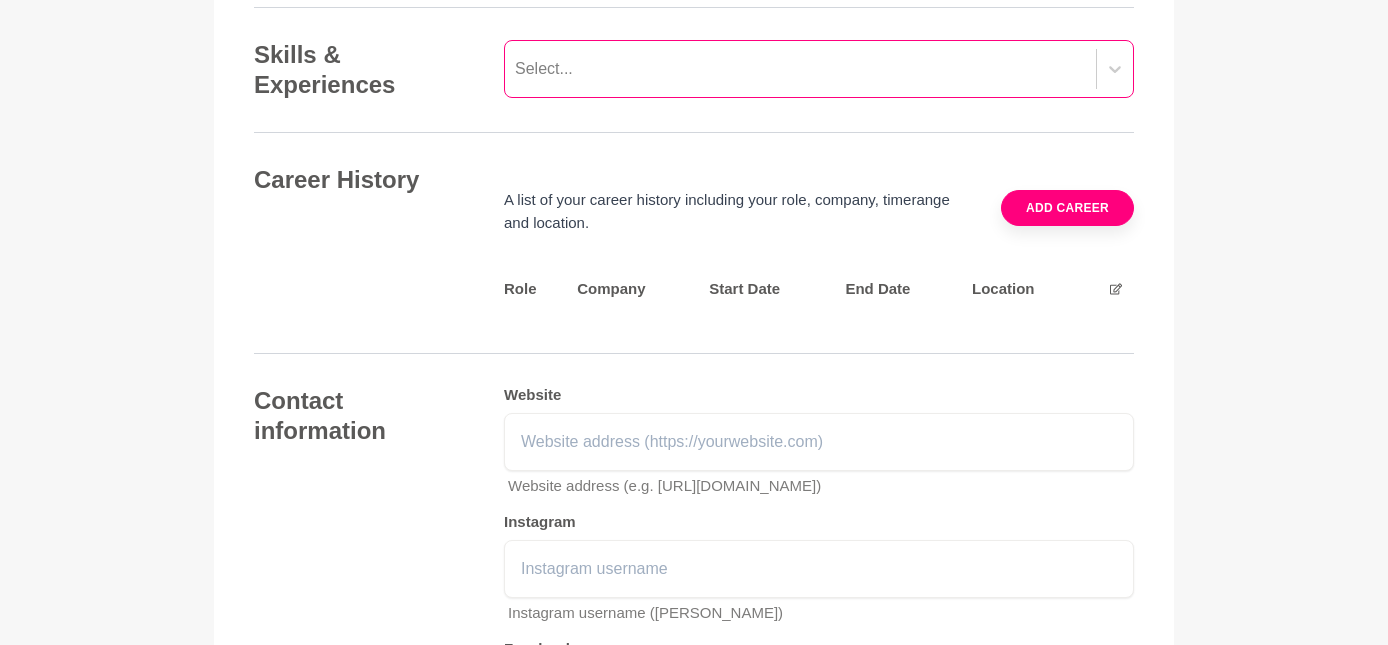 click on "Select..." at bounding box center (819, 69) 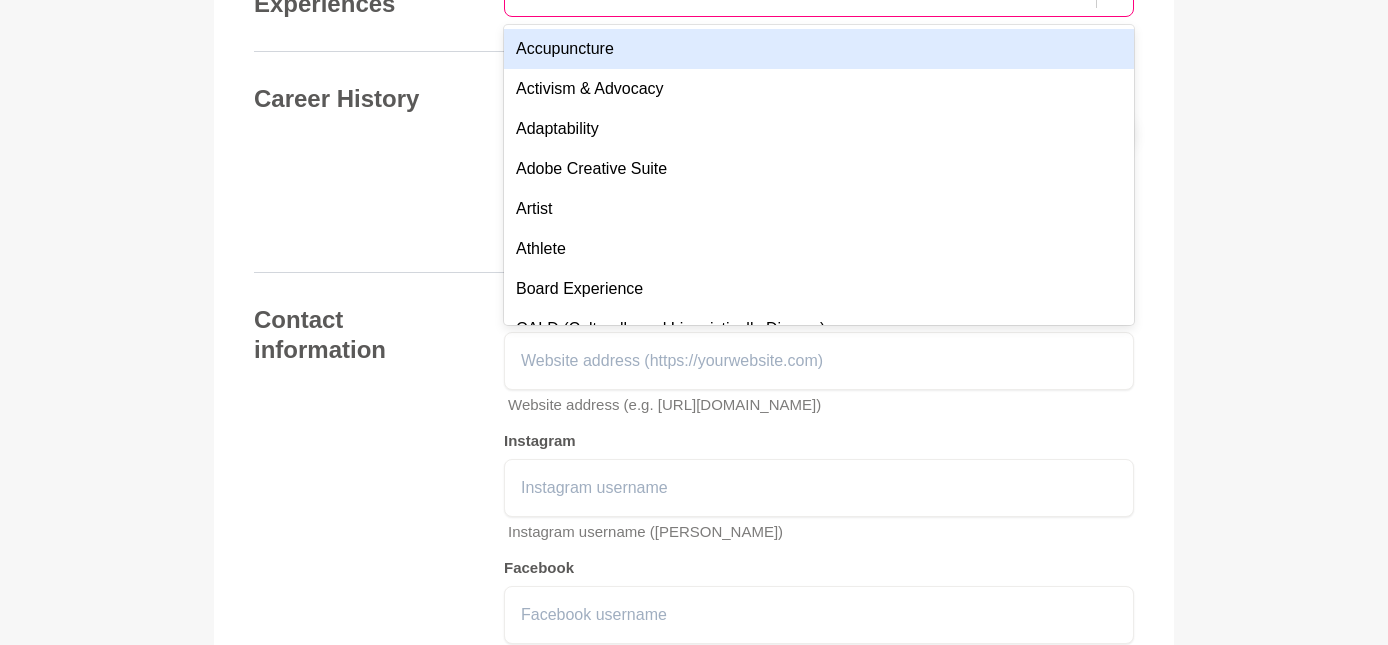 scroll, scrollTop: 2303, scrollLeft: 0, axis: vertical 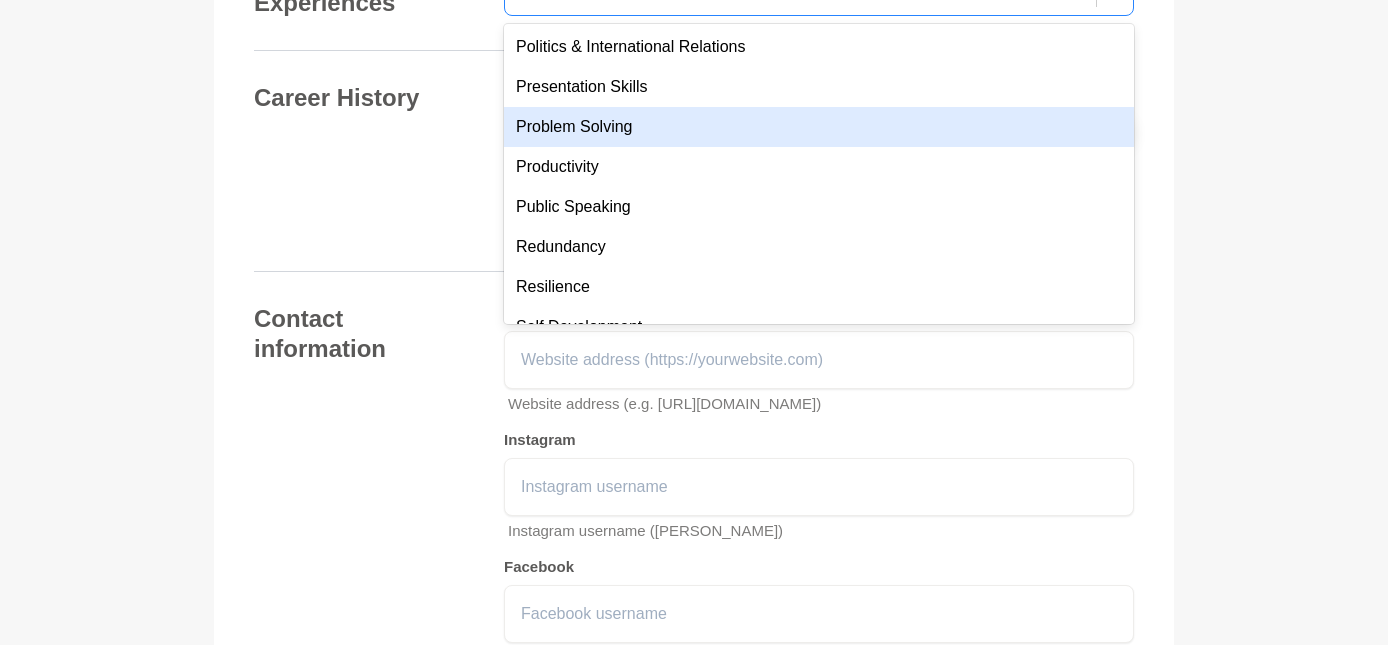 click on "Problem Solving" at bounding box center (819, 127) 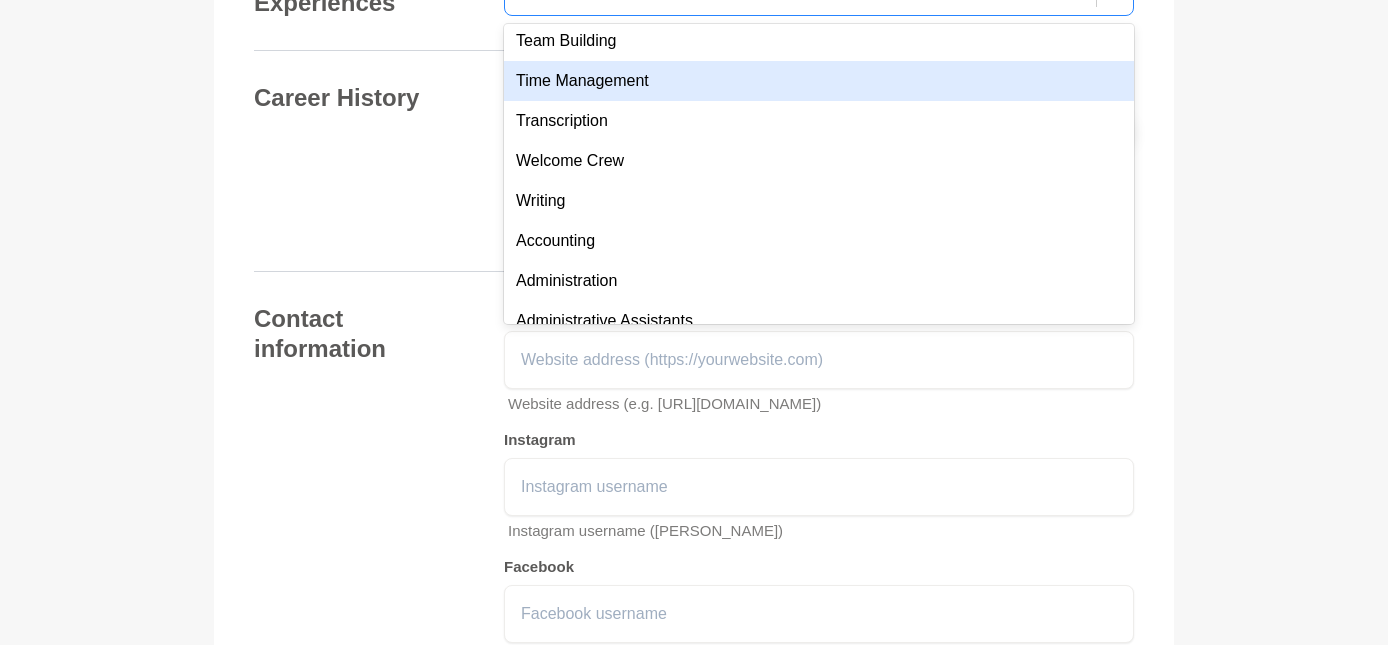 scroll, scrollTop: 2053, scrollLeft: 0, axis: vertical 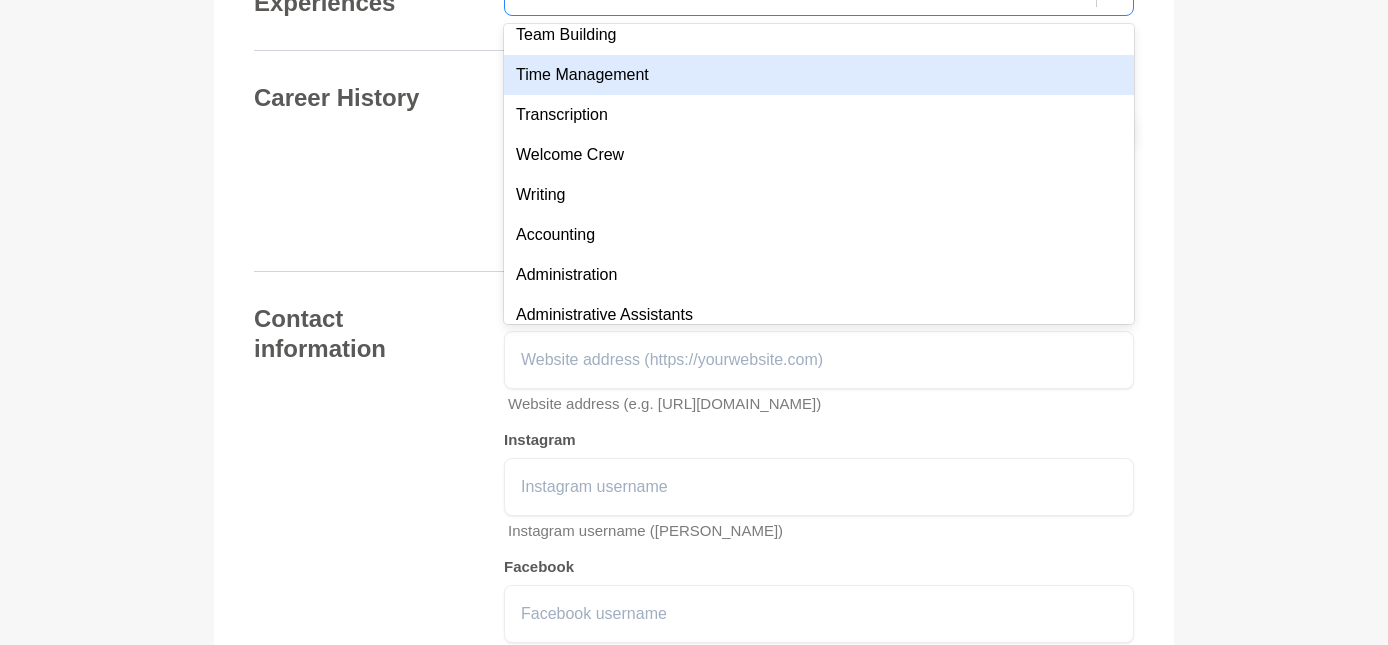click on "Time Management" at bounding box center [819, 75] 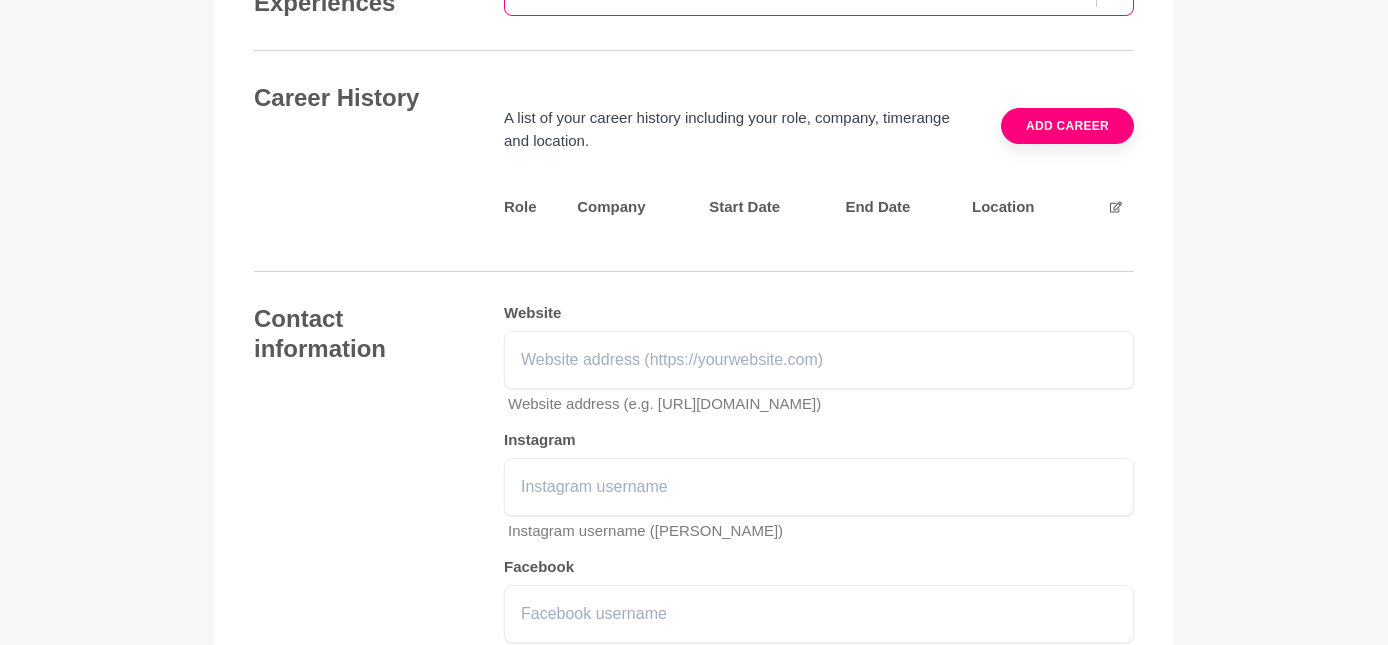 click on "Problem Solving Time Management" at bounding box center [782, -13] 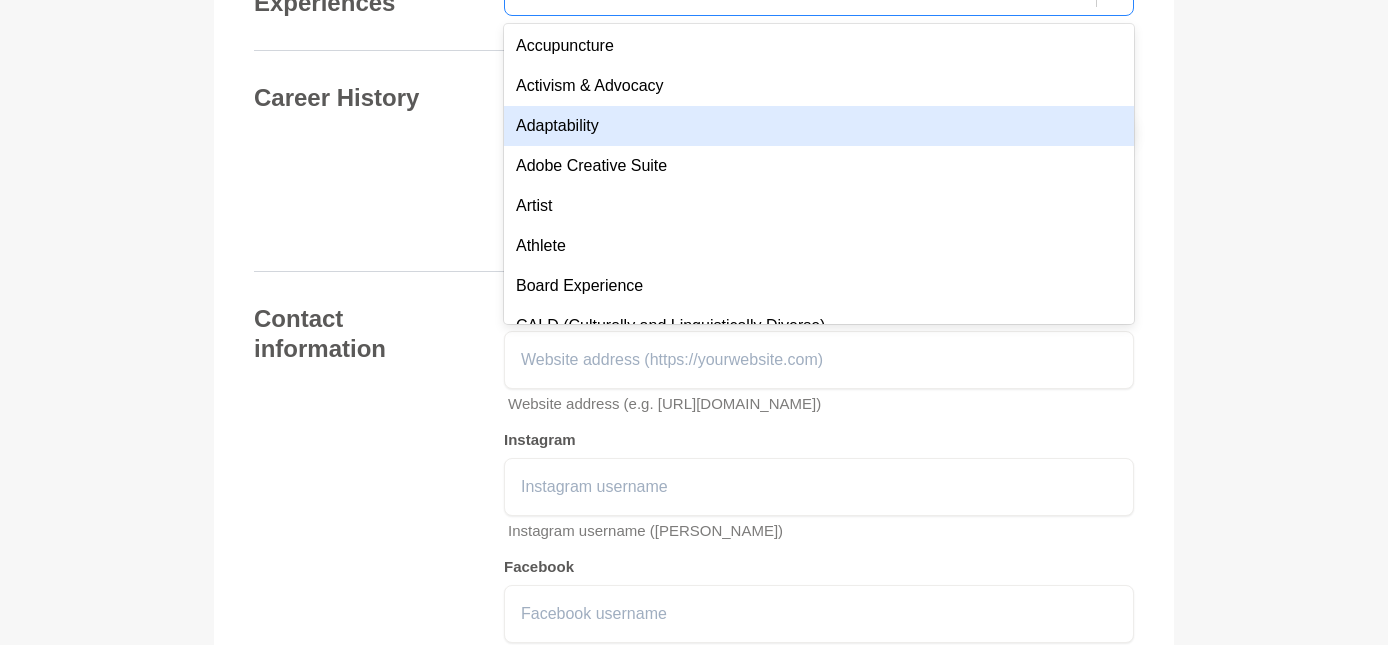 scroll, scrollTop: 0, scrollLeft: 0, axis: both 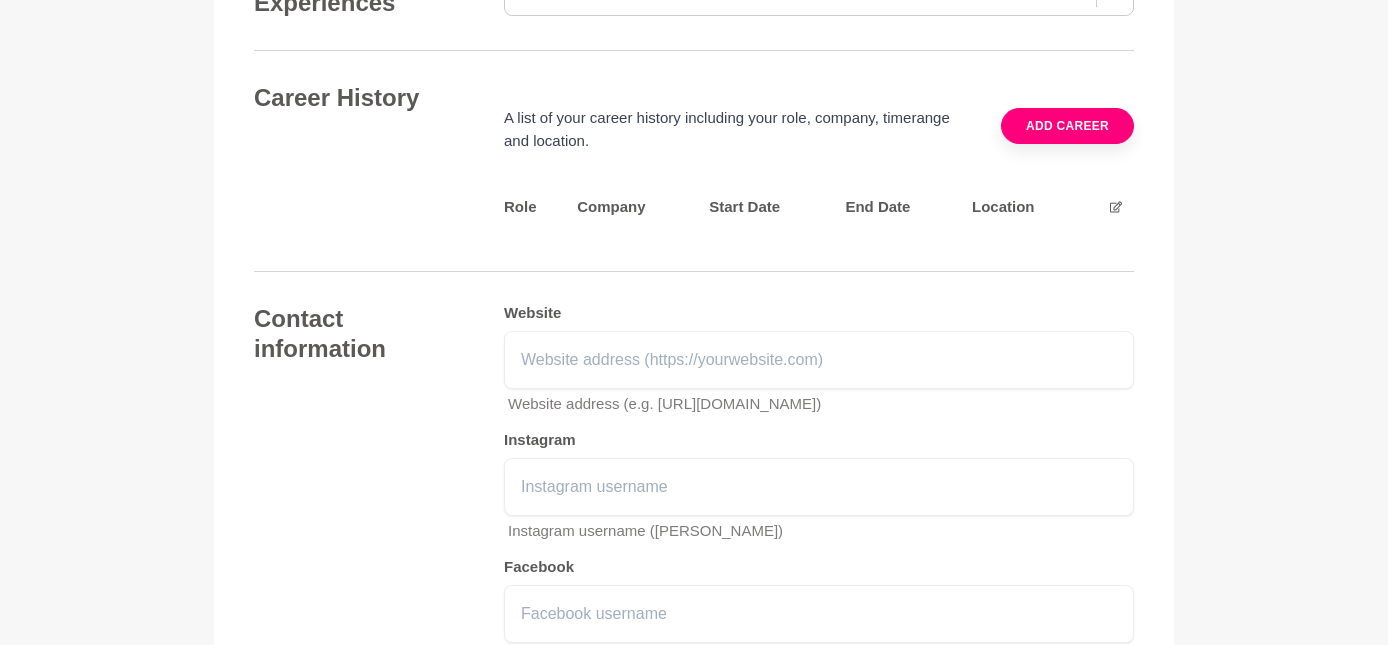 click on "Career History A list of your career history including your role, company, timerange and location. Add career Role Company Start Date End Date Location Add career" at bounding box center (694, 161) 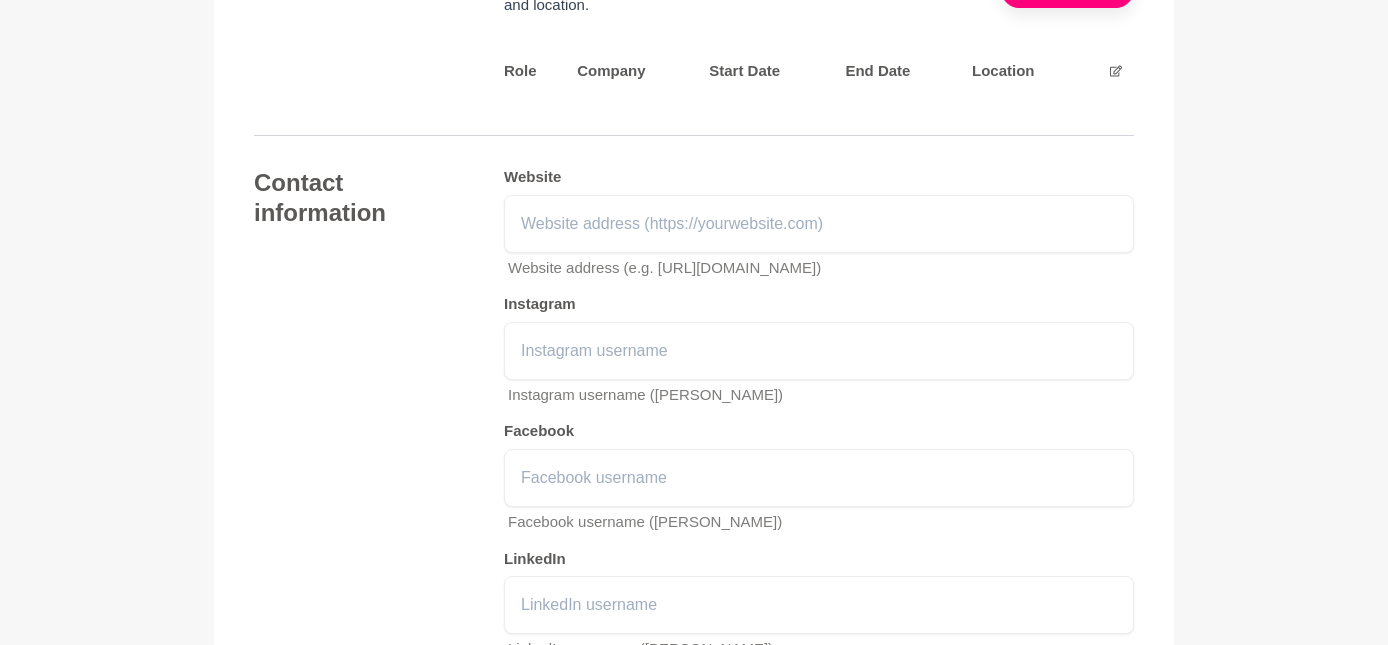 scroll, scrollTop: 2441, scrollLeft: 0, axis: vertical 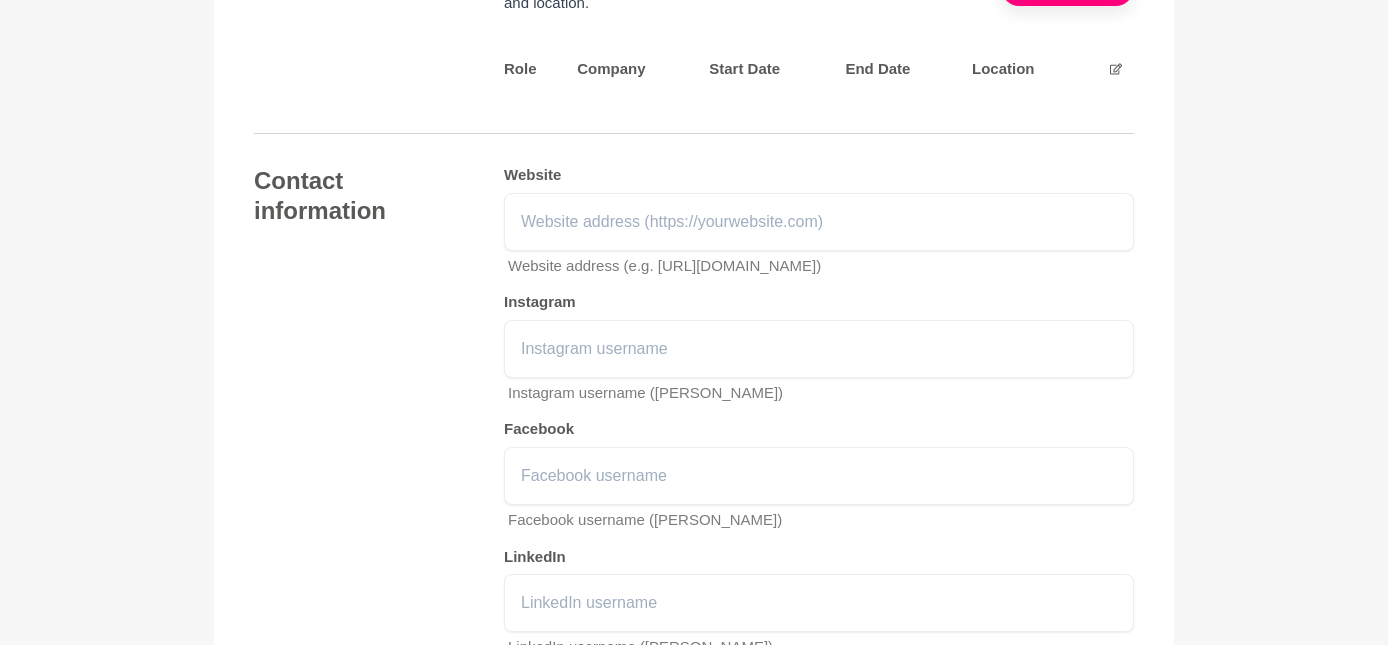 click on "Problem Solving Time Management" at bounding box center [782, -151] 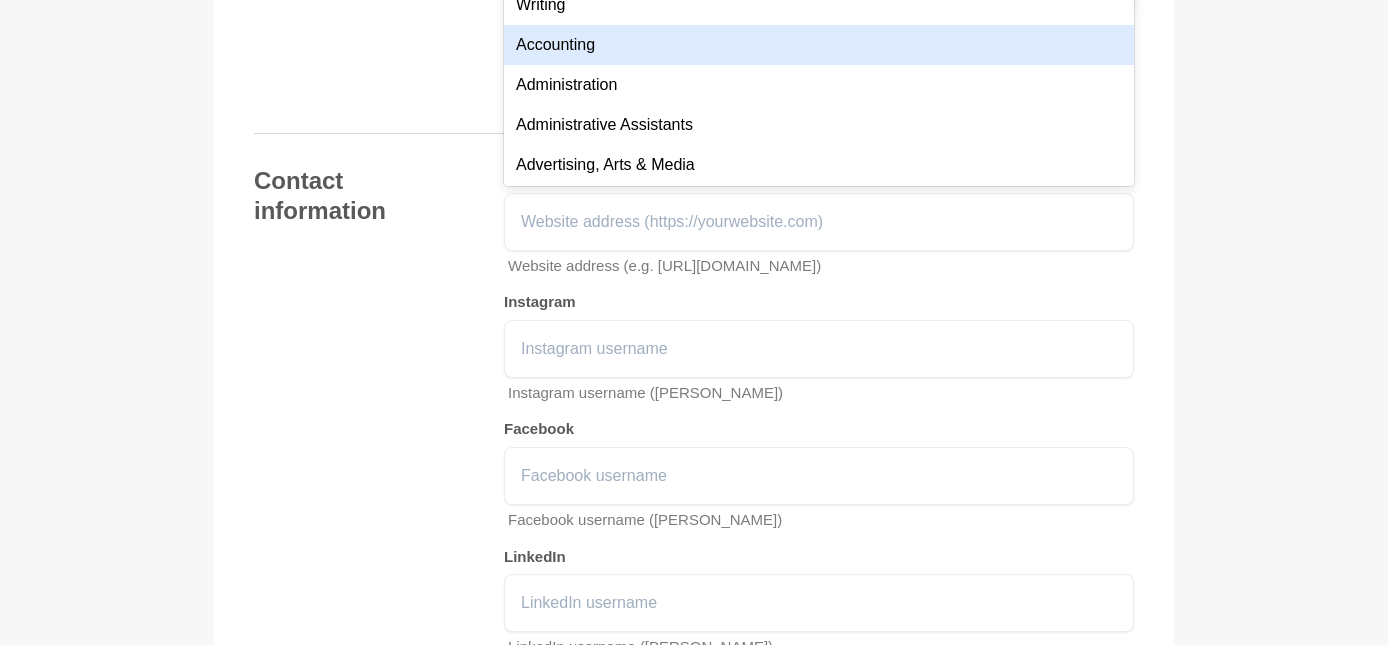 scroll, scrollTop: 2068, scrollLeft: 0, axis: vertical 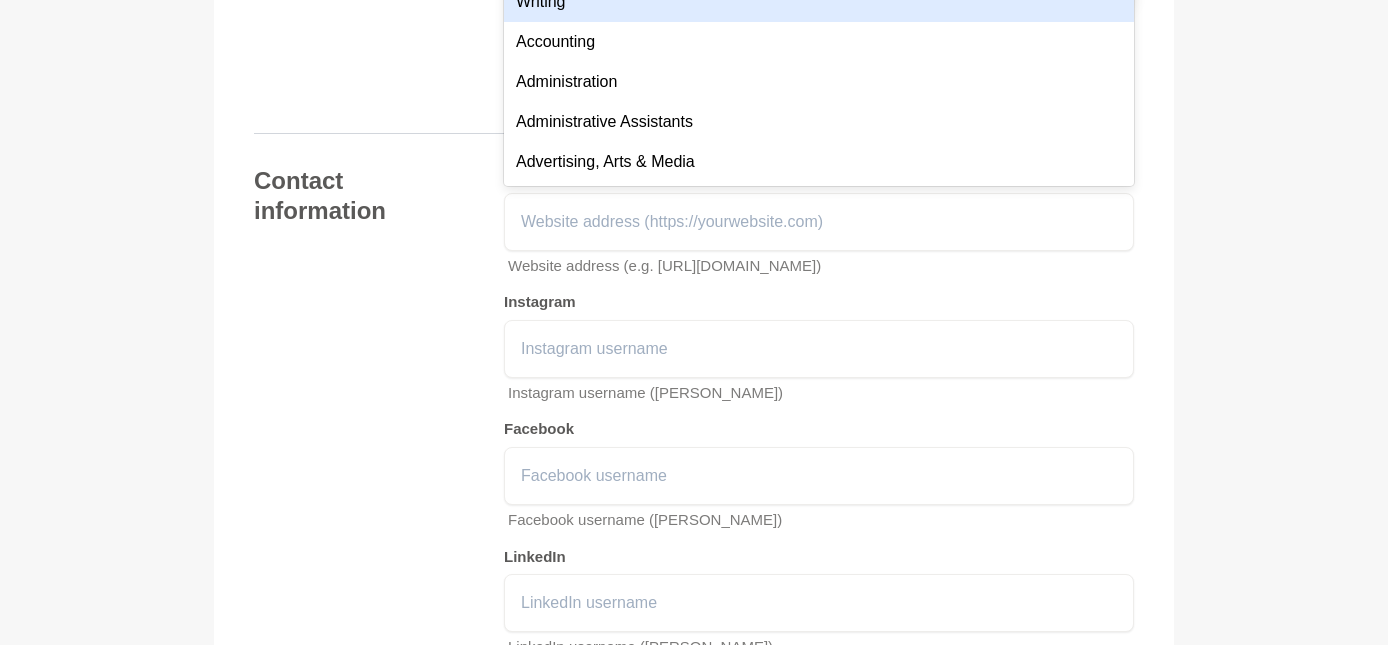 click on "Writing" at bounding box center (819, 2) 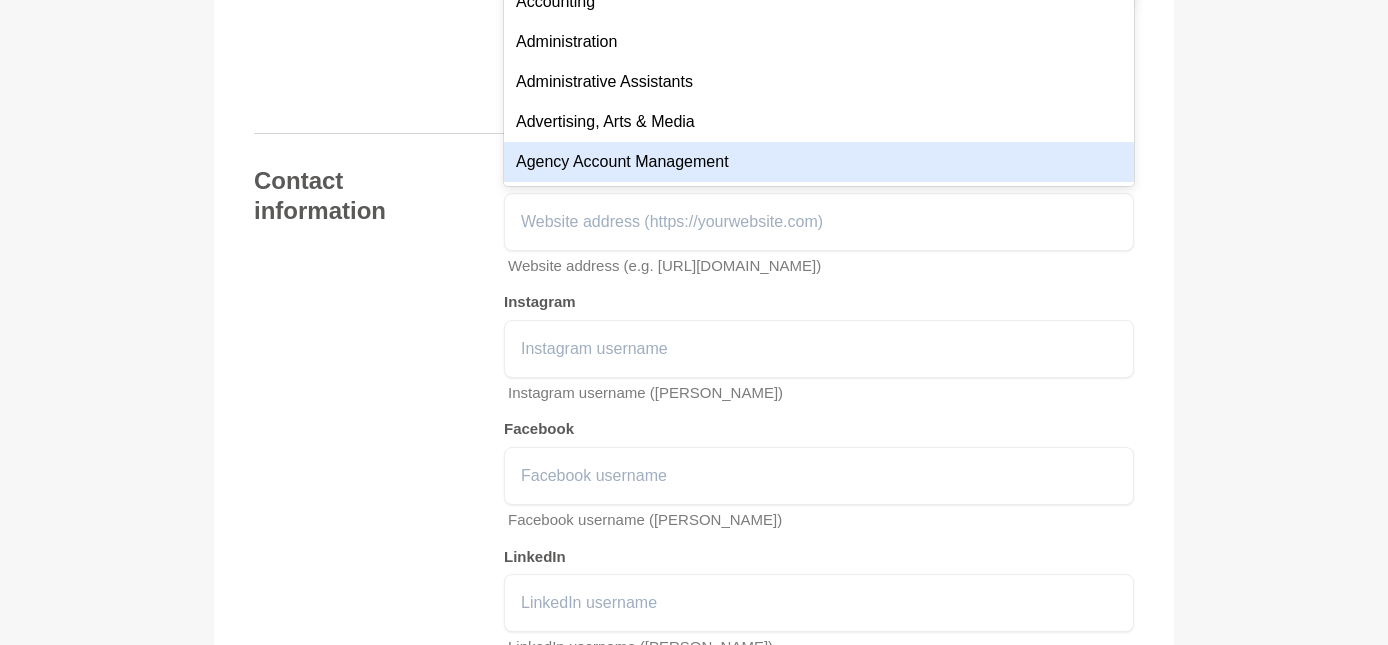 click on "Your details Name  * [PERSON_NAME] Role / Title  * Solicitor Company Country  * [GEOGRAPHIC_DATA] Postcode  * 6000 Perth {"address_components":[{"long_name":"6000","short_name":"6000","types":["postal_code"]},{"long_name":"[GEOGRAPHIC_DATA]","short_name":"[GEOGRAPHIC_DATA]","types":["locality","political"]},{"long_name":"[GEOGRAPHIC_DATA]","short_name":"WA","types":["administrative_area_level_1","political"]},{"long_name":"[GEOGRAPHIC_DATA]","short_name":"AU","types":["country","political"]}],"formatted_address":"[GEOGRAPHIC_DATA]","geometry":{"bounds":{"northeast":{"[GEOGRAPHIC_DATA]},"southwest":{"[GEOGRAPHIC_DATA]}},"location":{"[GEOGRAPHIC_DATA]},"location_type":"APPROXIMATE","viewport":{"northeast":{"[GEOGRAPHIC_DATA]},"southwest":{"[GEOGRAPHIC_DATA]}}},"place_id":"[GEOGRAPHIC_DATA]","postcode_localities":["[GEOGRAPHIC_DATA]","[GEOGRAPHIC_DATA]"],"types":["postal_code"]} [GEOGRAPHIC_DATA], [GEOGRAPHIC_DATA] Photo  * About me My bio  * Happy to chat! Bold Italic Underline Strikethrough Undo" at bounding box center [694, -702] 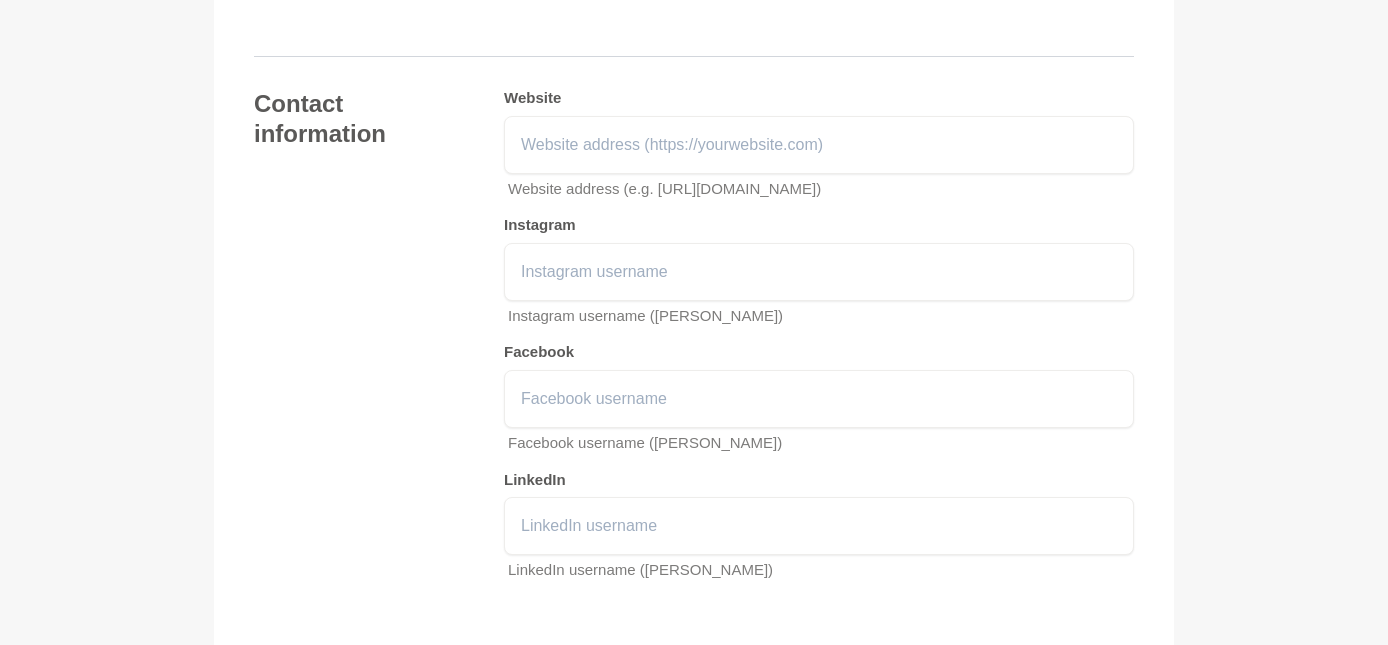 scroll, scrollTop: 2489, scrollLeft: 0, axis: vertical 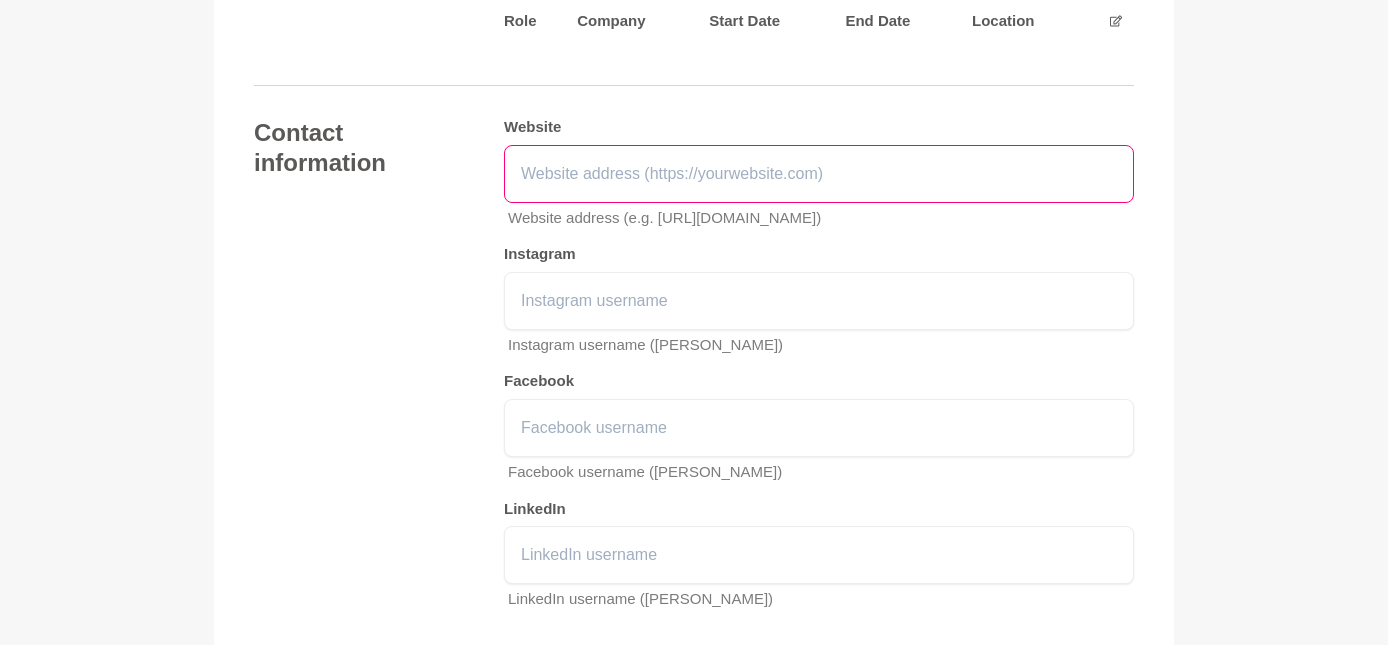 paste on "[URL][DOMAIN_NAME]" 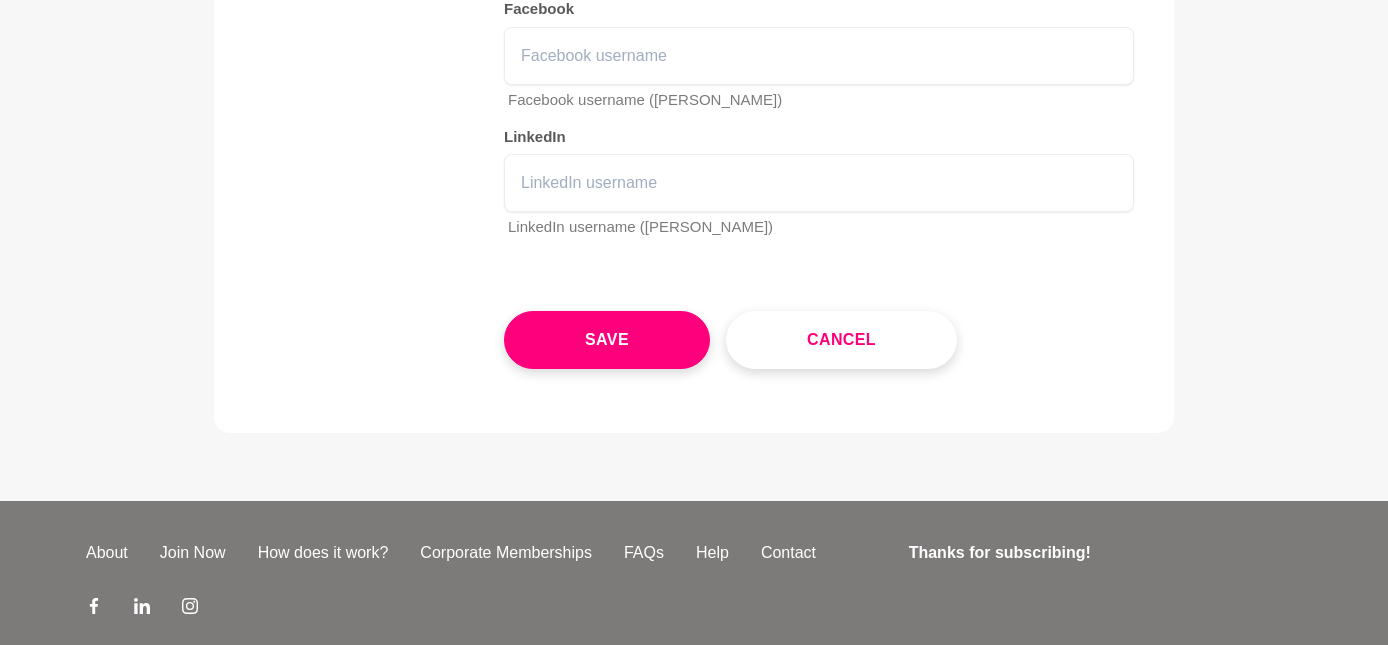 scroll, scrollTop: 2863, scrollLeft: 0, axis: vertical 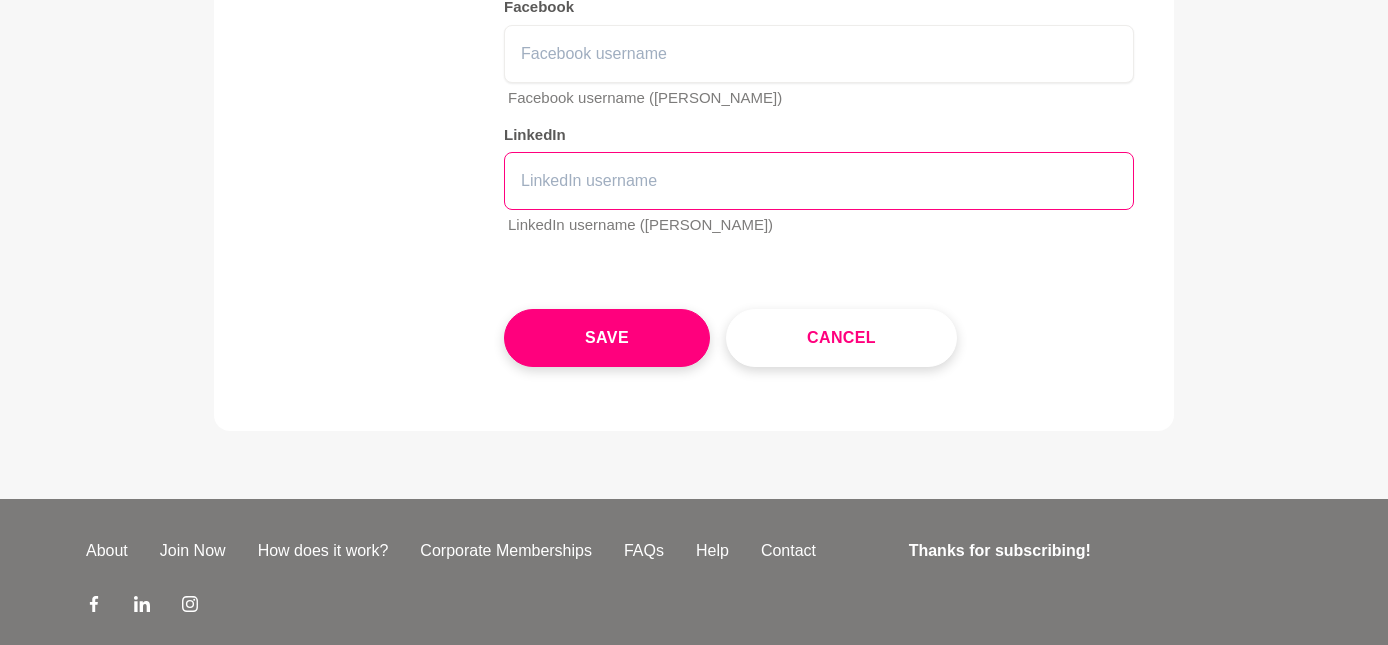 type on "[URL][DOMAIN_NAME]" 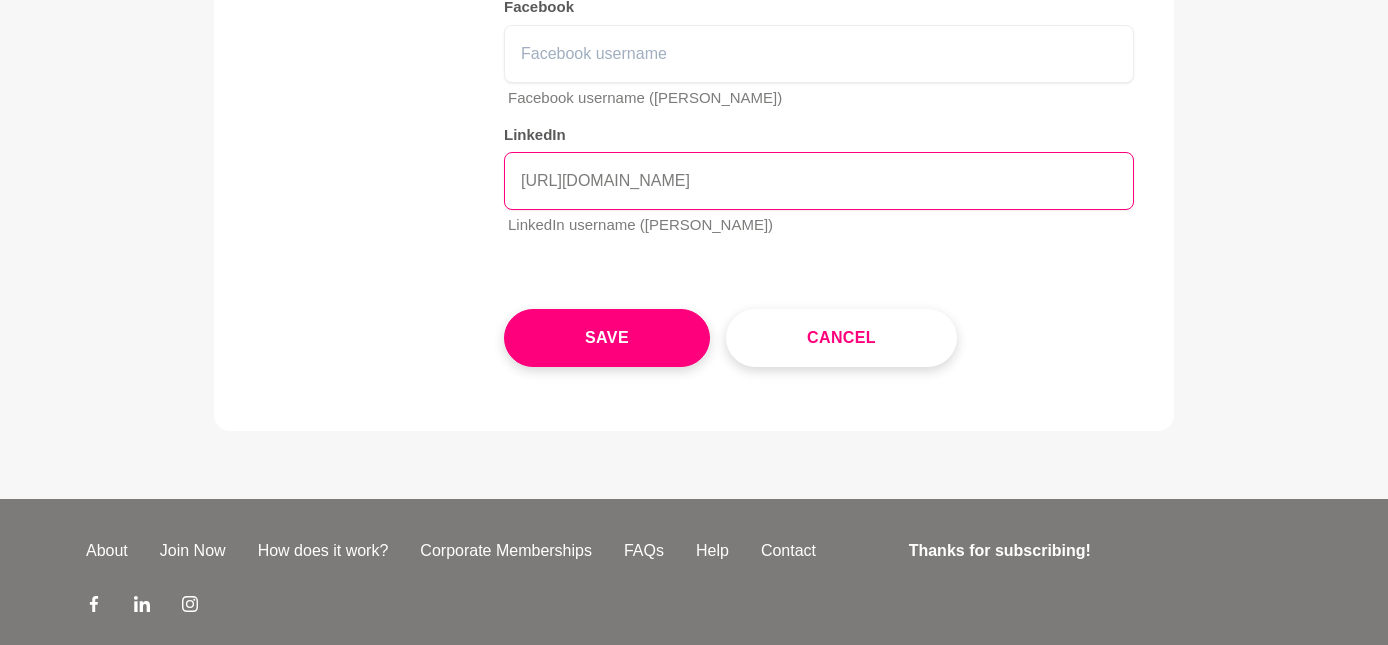 type on "[URL][DOMAIN_NAME]" 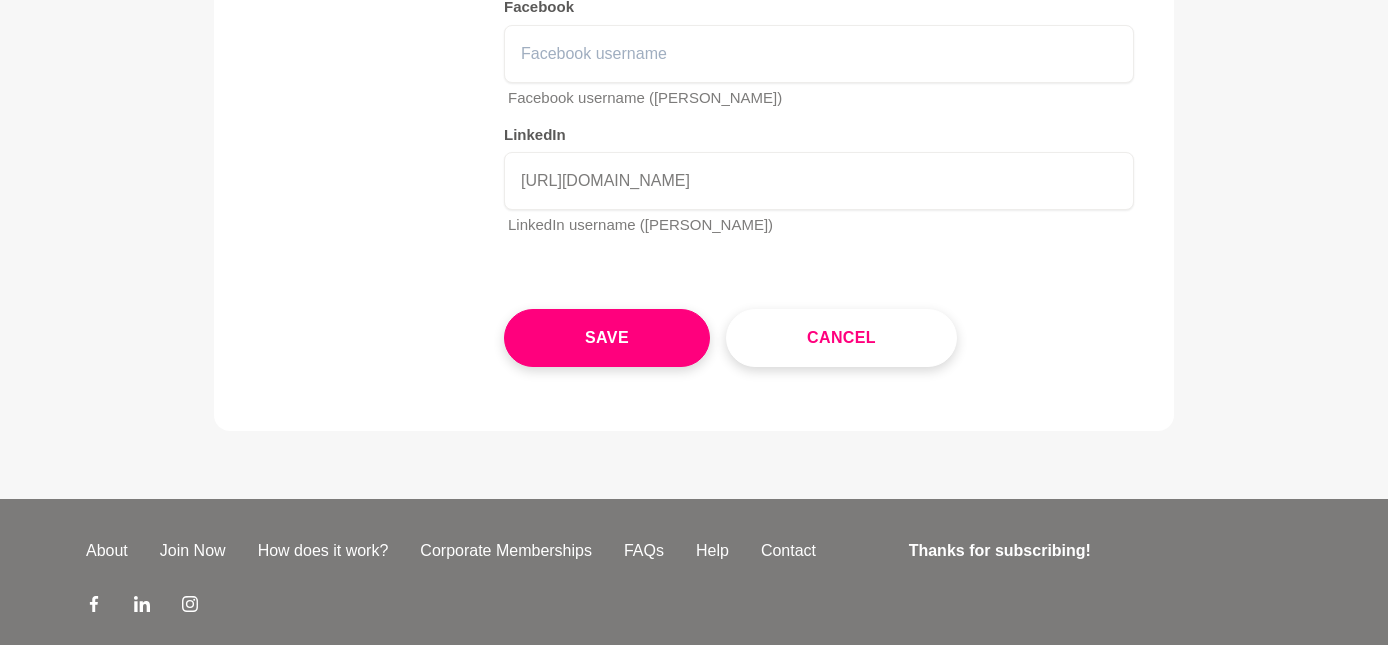 click on "Contact information Website [URL][DOMAIN_NAME] Website address (e.g. [URL][DOMAIN_NAME]) Instagram Instagram username ([PERSON_NAME]) Facebook Facebook username (e.g. shementors) LinkedIn [URL][DOMAIN_NAME] LinkedIn username ([PERSON_NAME])" at bounding box center (694, -2) 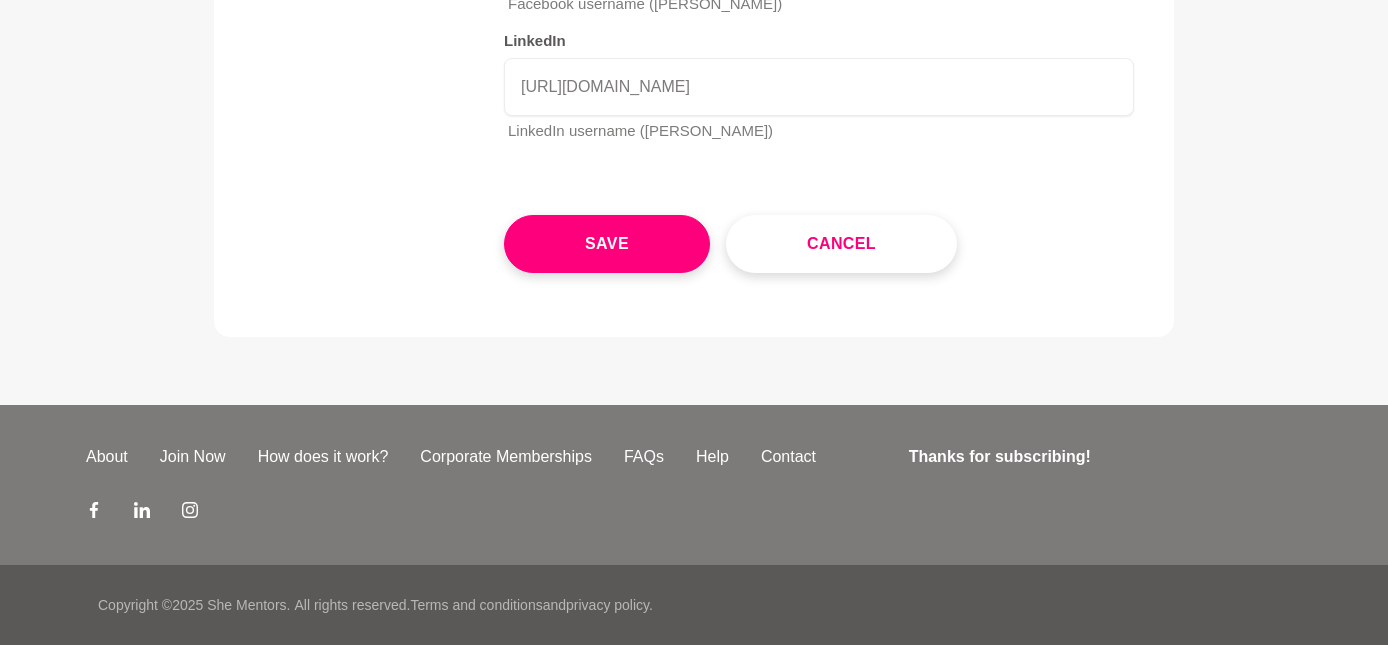 scroll, scrollTop: 3059, scrollLeft: 0, axis: vertical 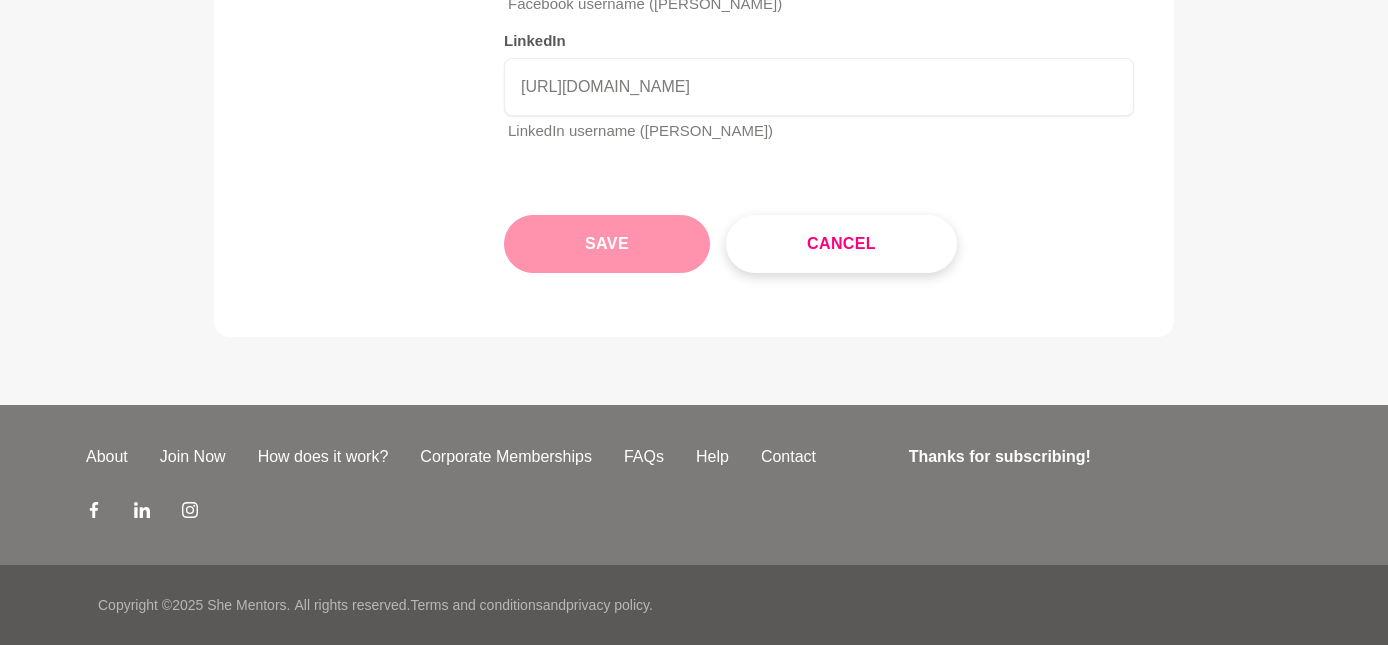 click on "Save" at bounding box center [607, 244] 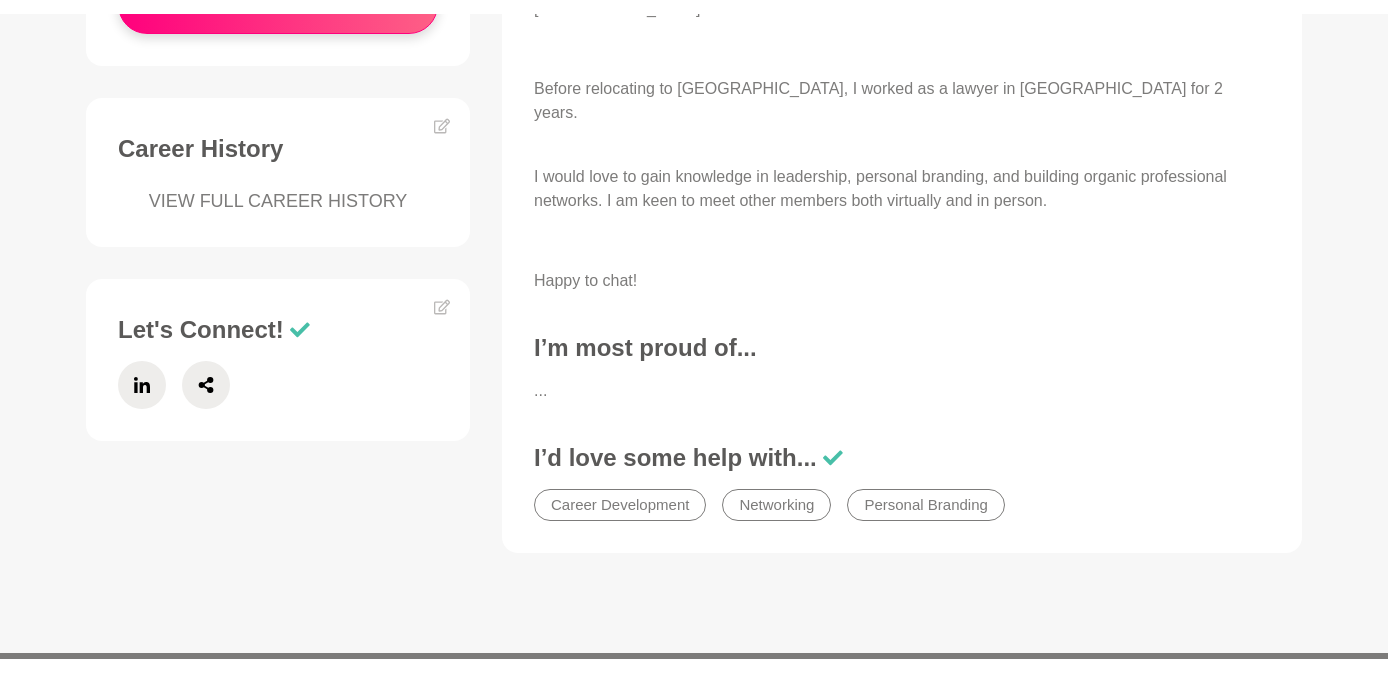 scroll, scrollTop: 844, scrollLeft: 0, axis: vertical 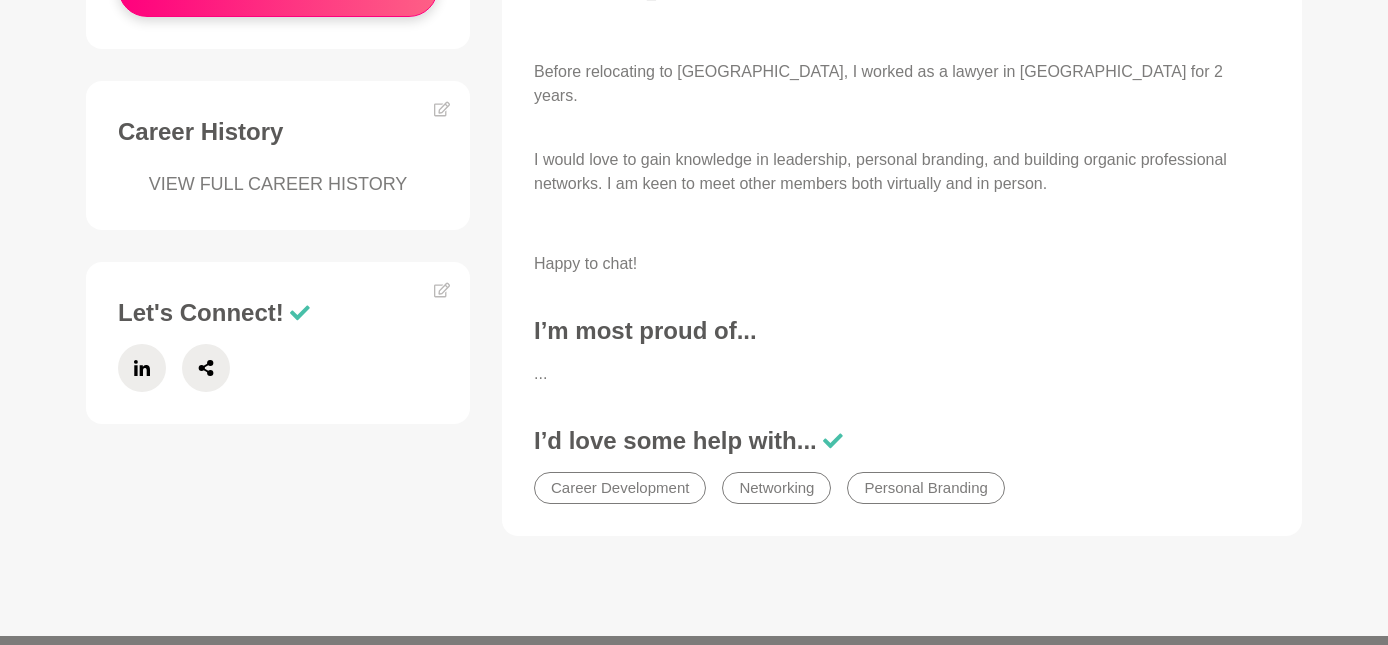click on "VIEW FULL CAREER HISTORY" at bounding box center [278, 184] 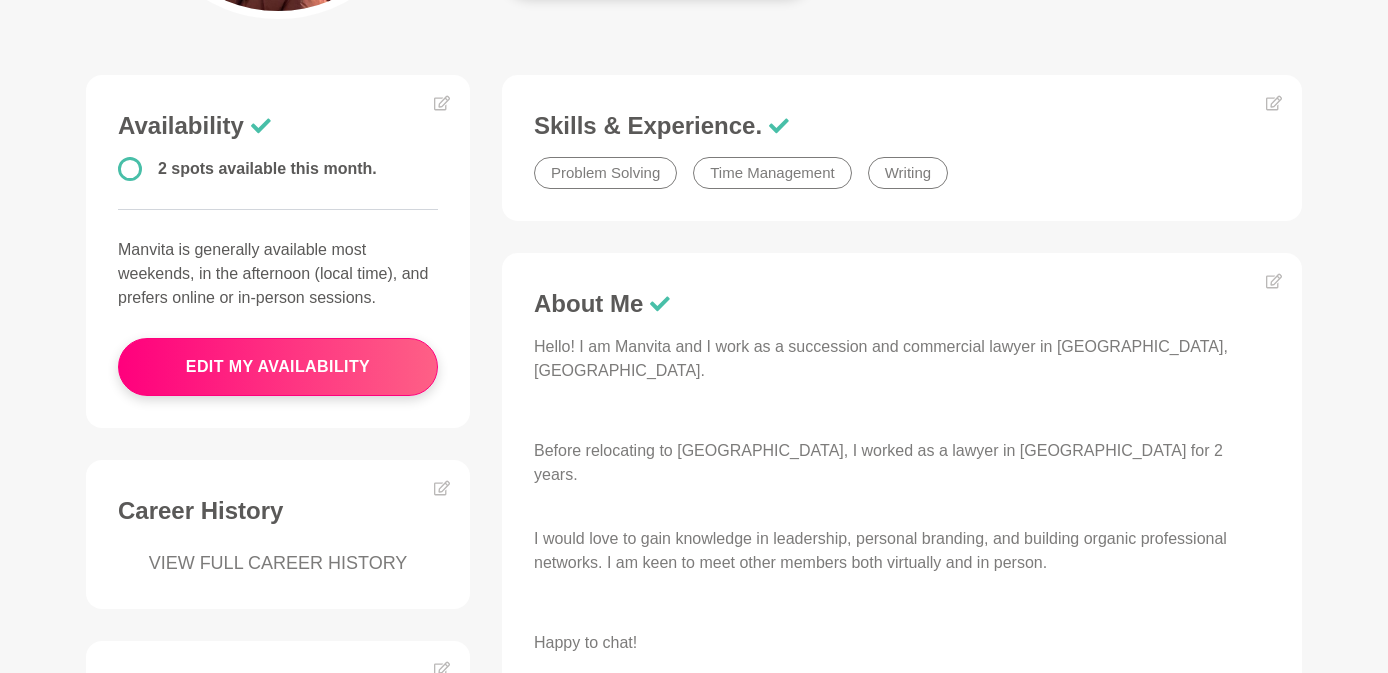 scroll, scrollTop: 456, scrollLeft: 0, axis: vertical 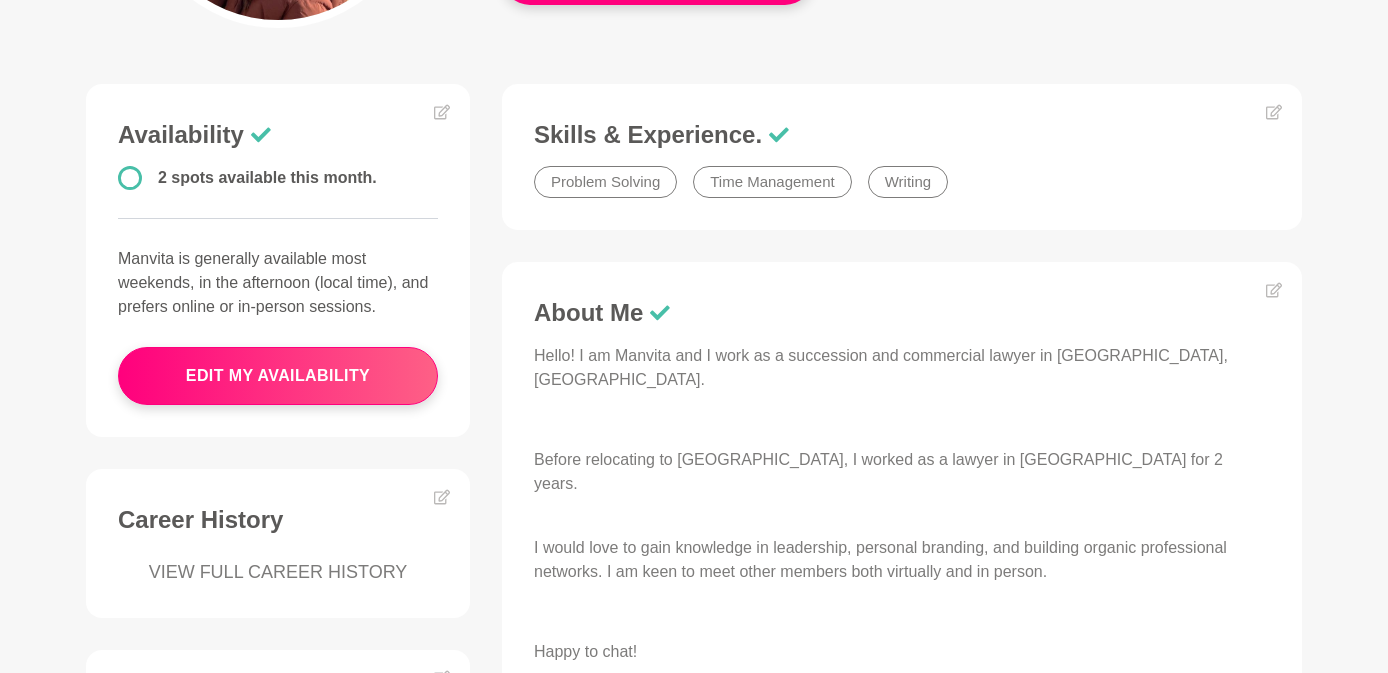 click on "About Me" at bounding box center (902, 313) 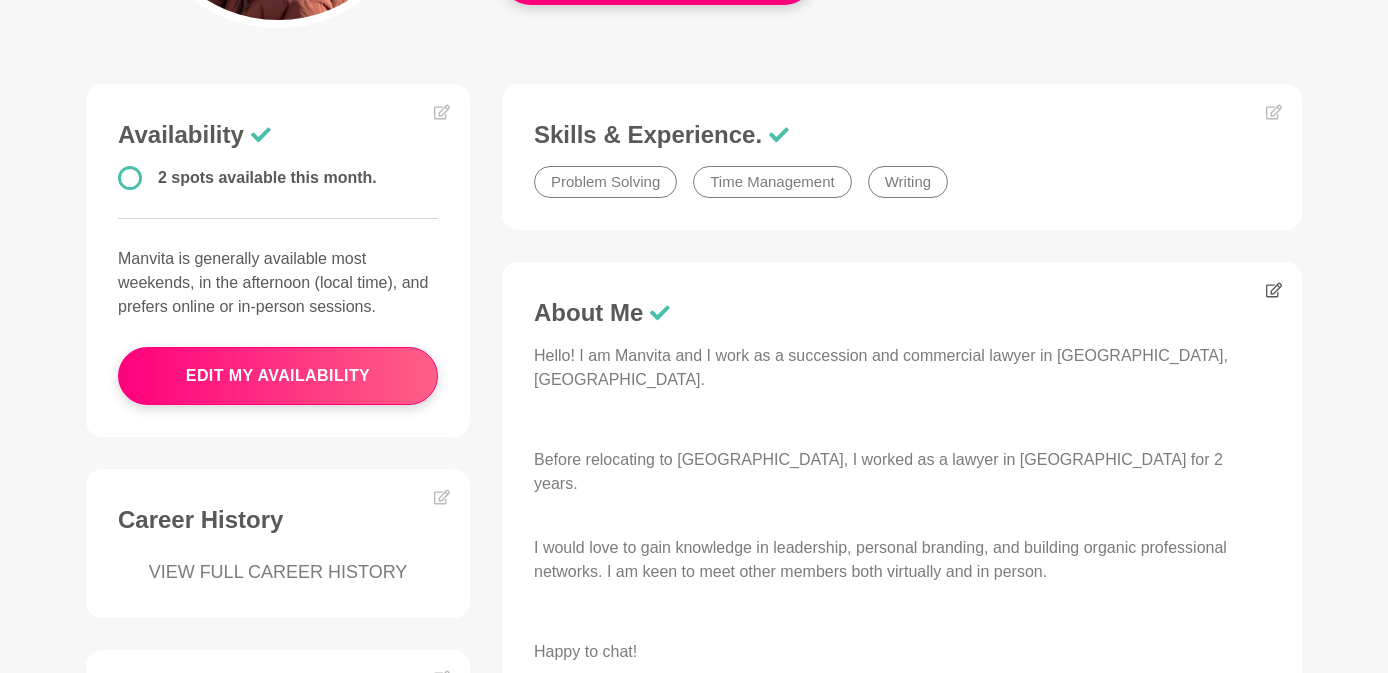 click 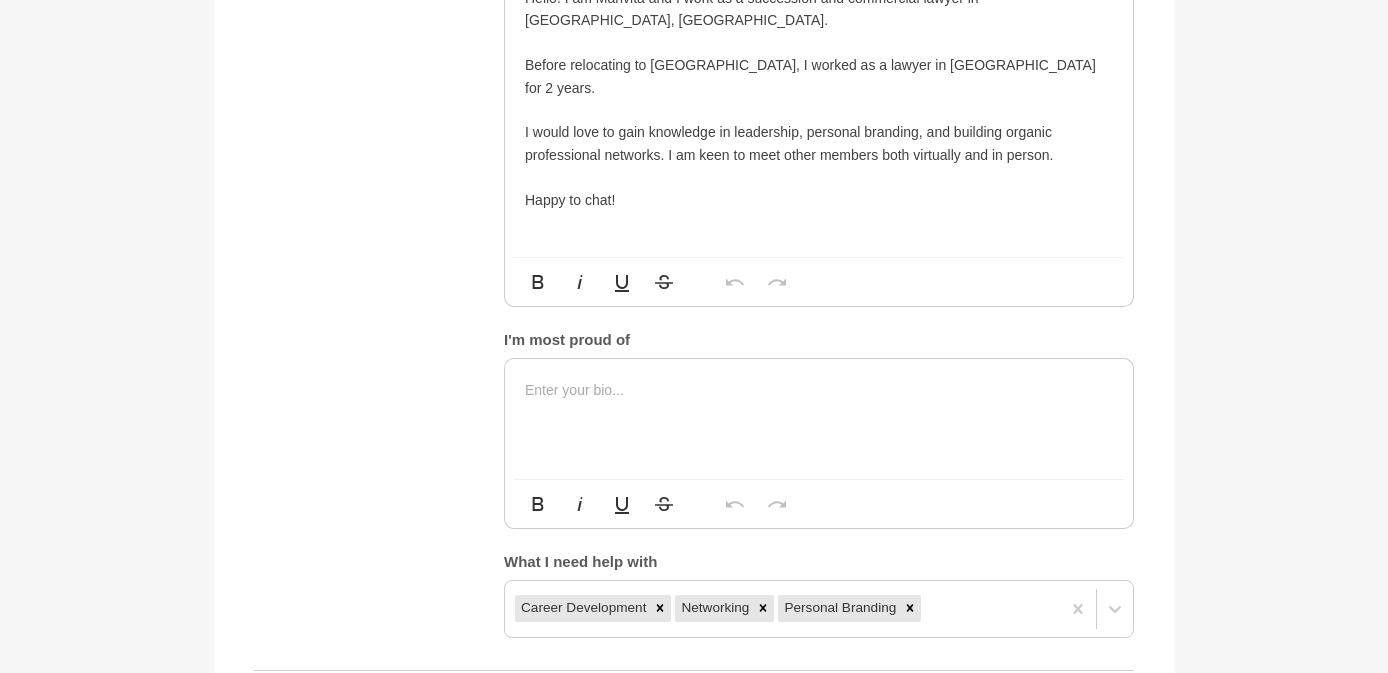 scroll, scrollTop: 1190, scrollLeft: 0, axis: vertical 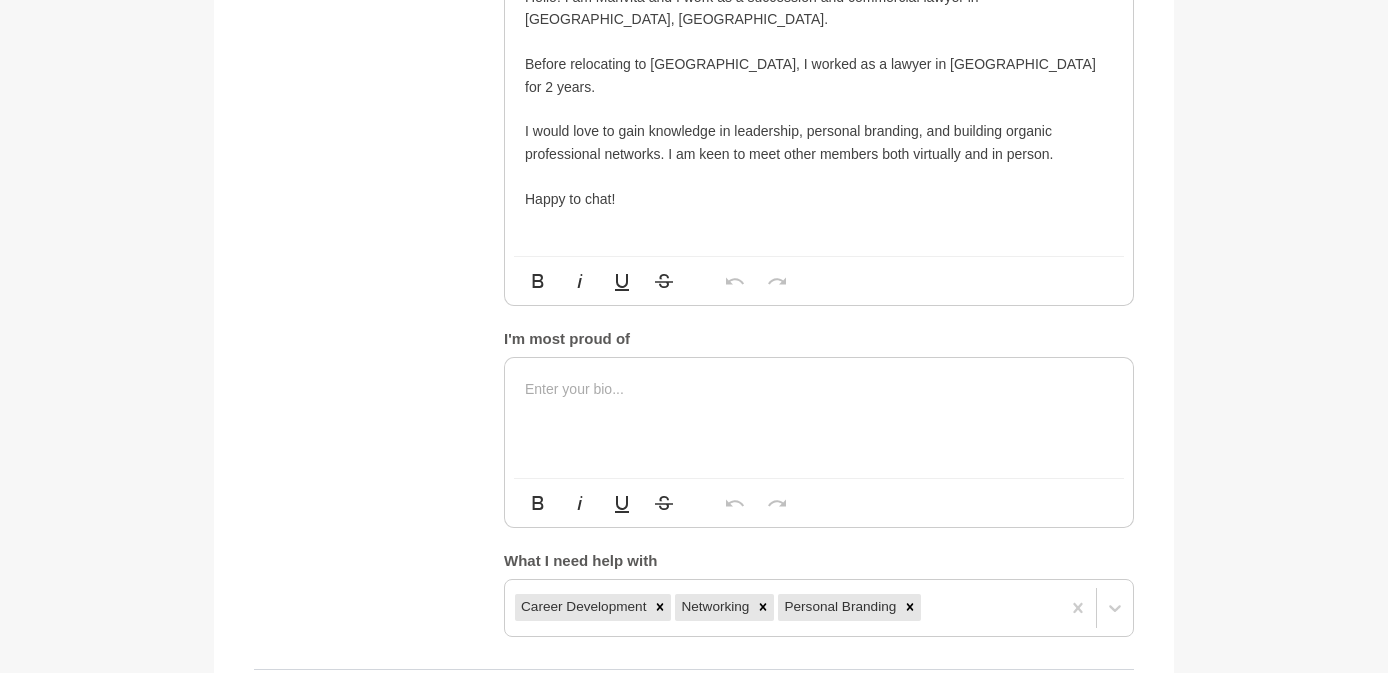 click at bounding box center [819, 418] 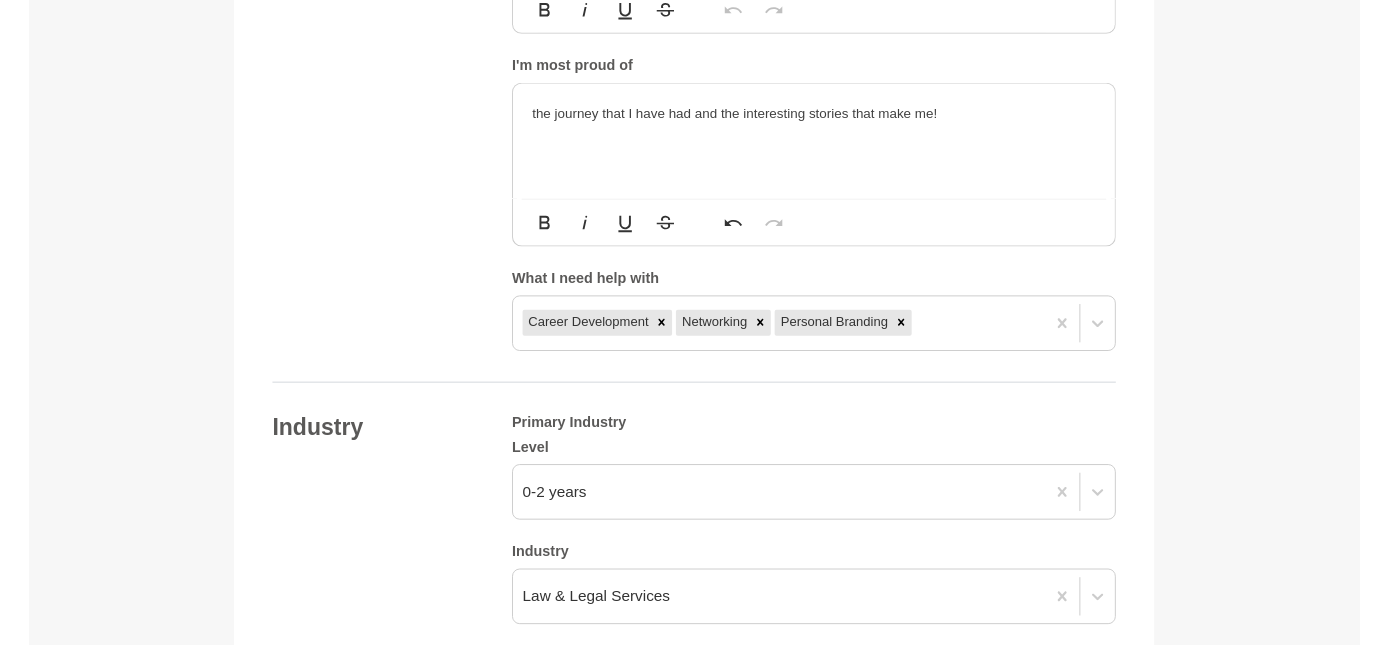 scroll, scrollTop: 1433, scrollLeft: 0, axis: vertical 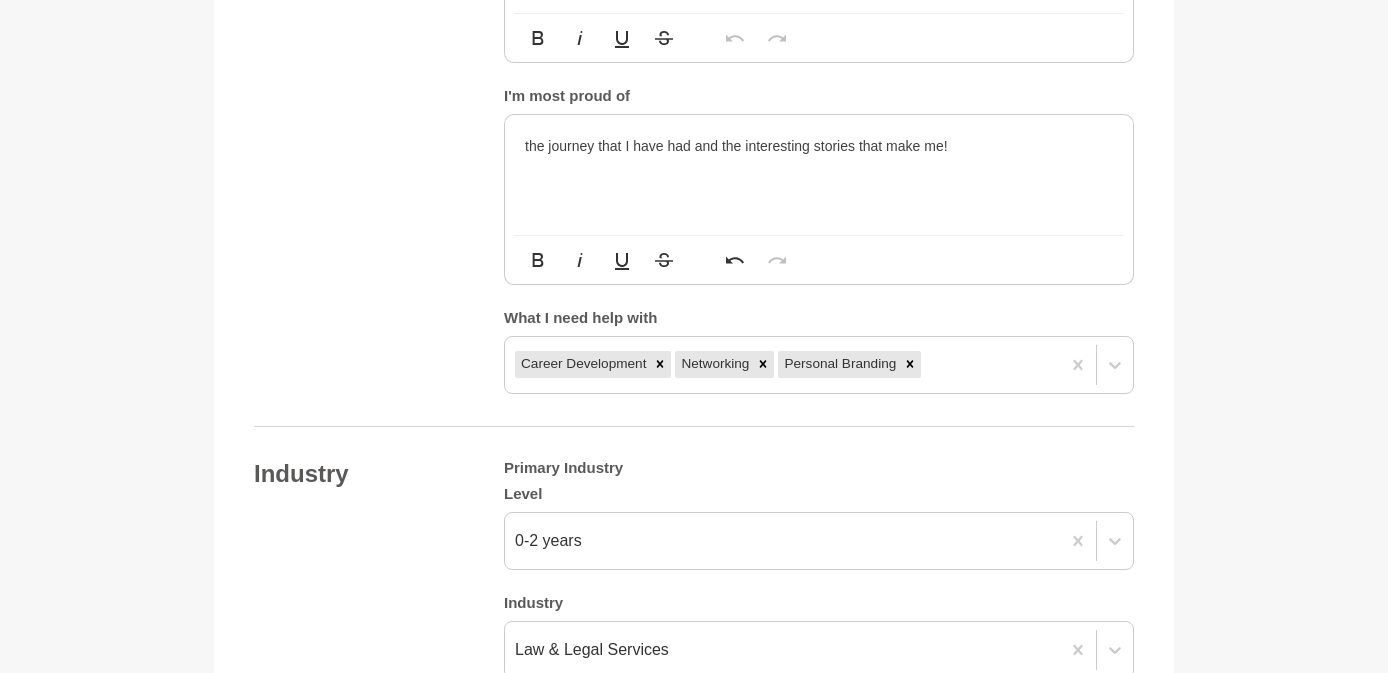 drag, startPoint x: 812, startPoint y: 139, endPoint x: 974, endPoint y: 139, distance: 162 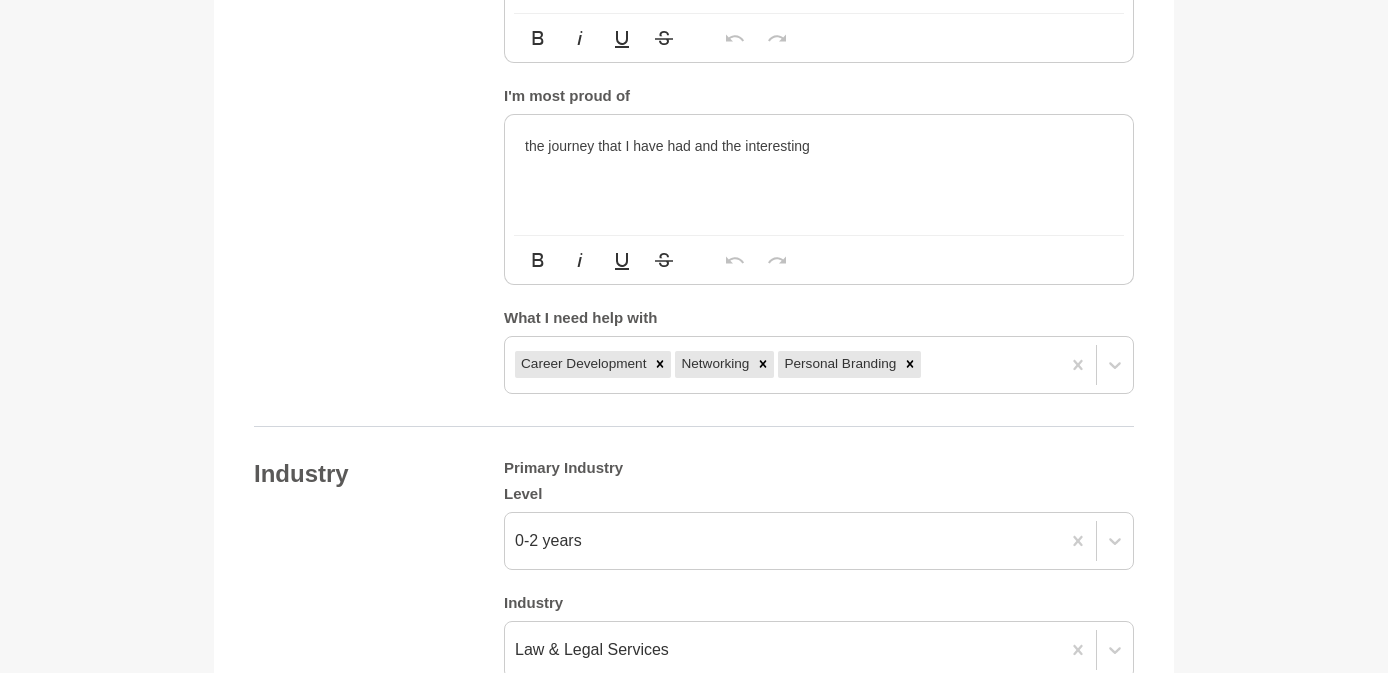 click on "the journey that I have had and the interesting" at bounding box center [819, 146] 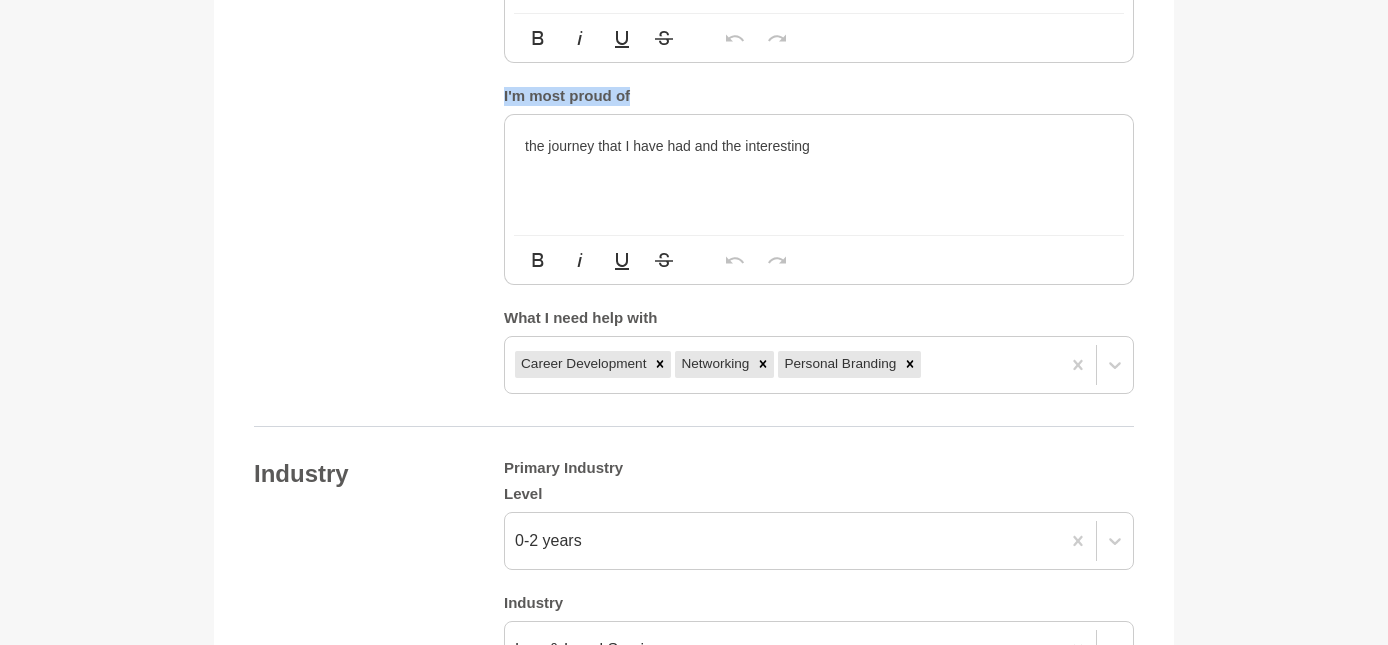 drag, startPoint x: 642, startPoint y: 94, endPoint x: 480, endPoint y: 95, distance: 162.00308 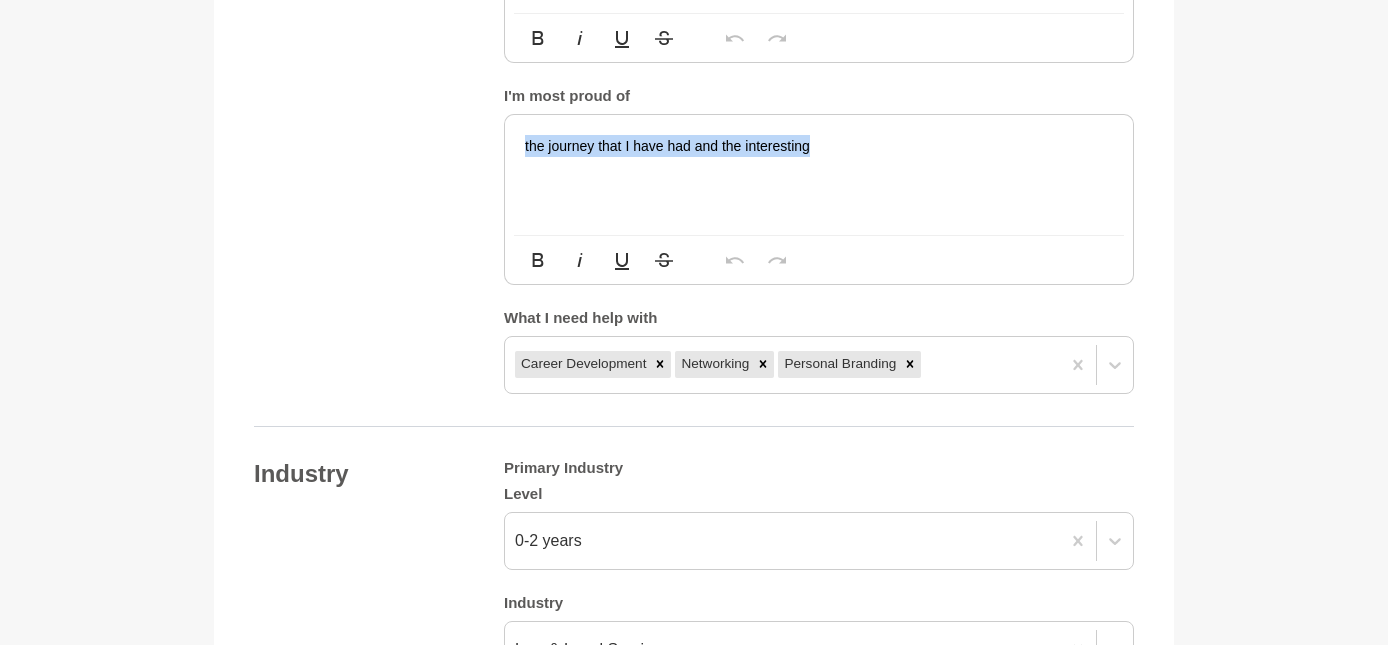 drag, startPoint x: 858, startPoint y: 145, endPoint x: 518, endPoint y: 139, distance: 340.05295 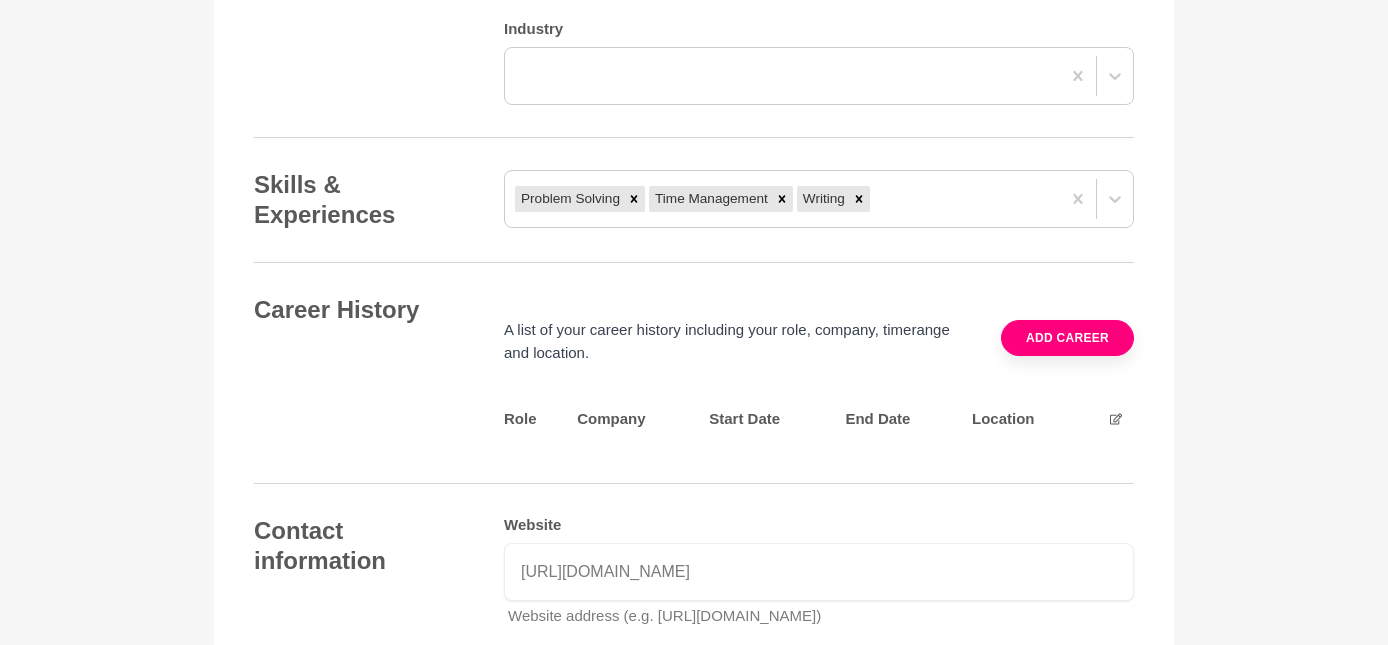 scroll, scrollTop: 2262, scrollLeft: 0, axis: vertical 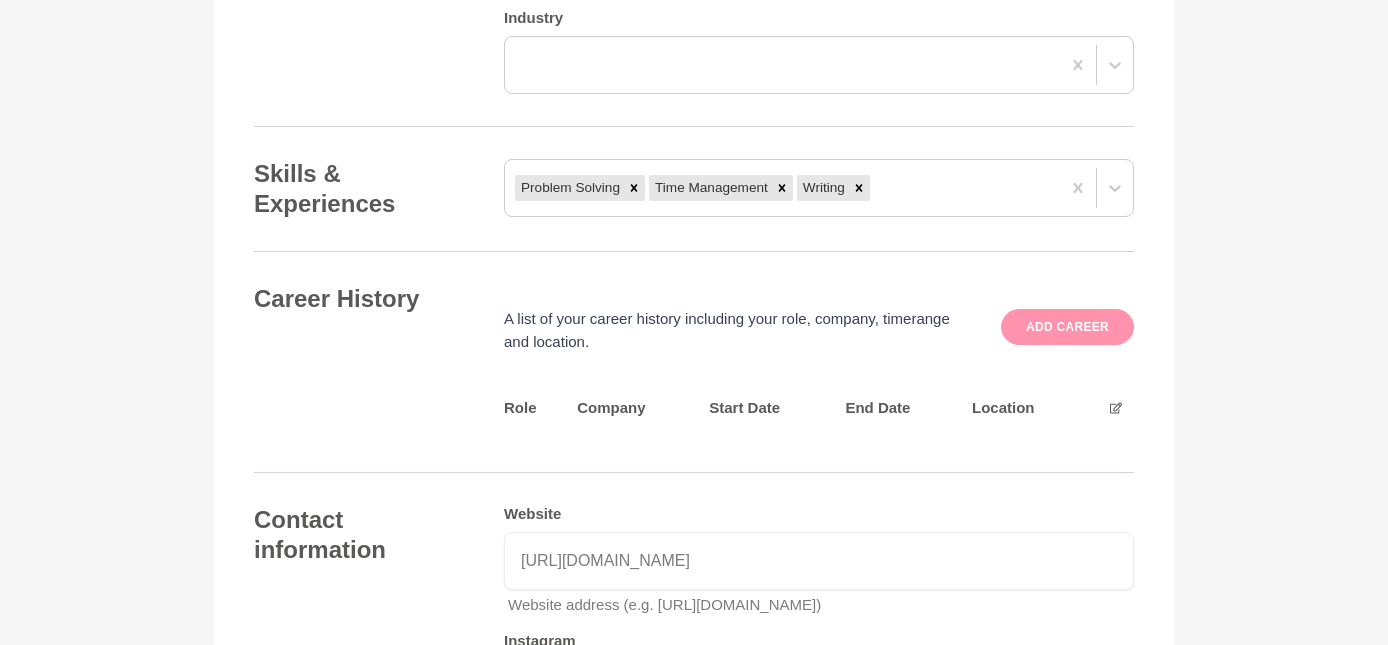 click on "Add career" at bounding box center [1067, 327] 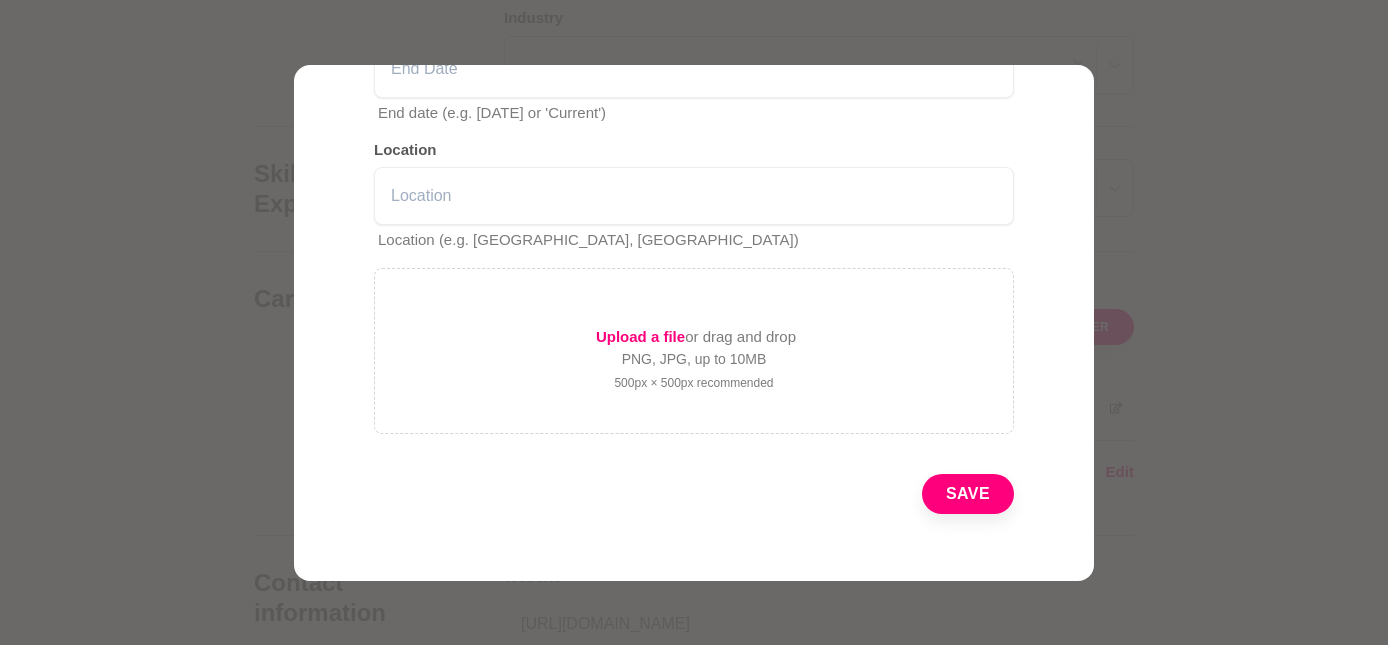 scroll, scrollTop: 668, scrollLeft: 0, axis: vertical 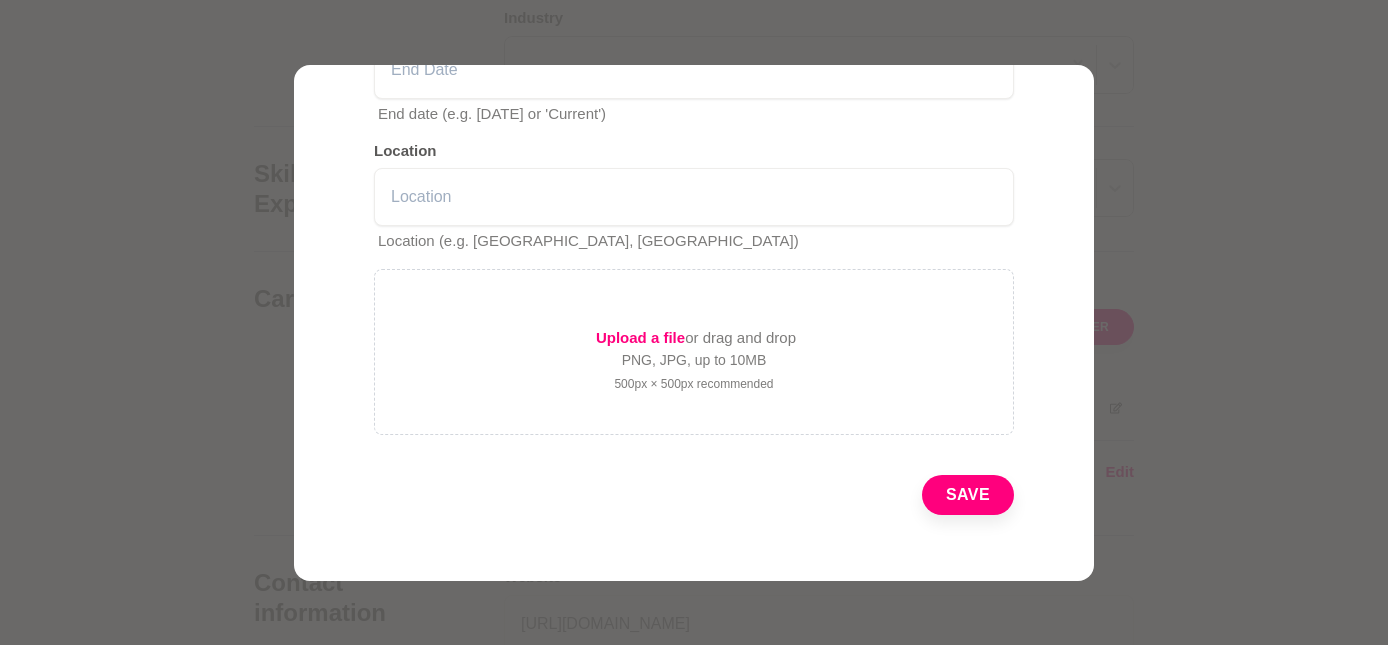 click at bounding box center [694, 322] 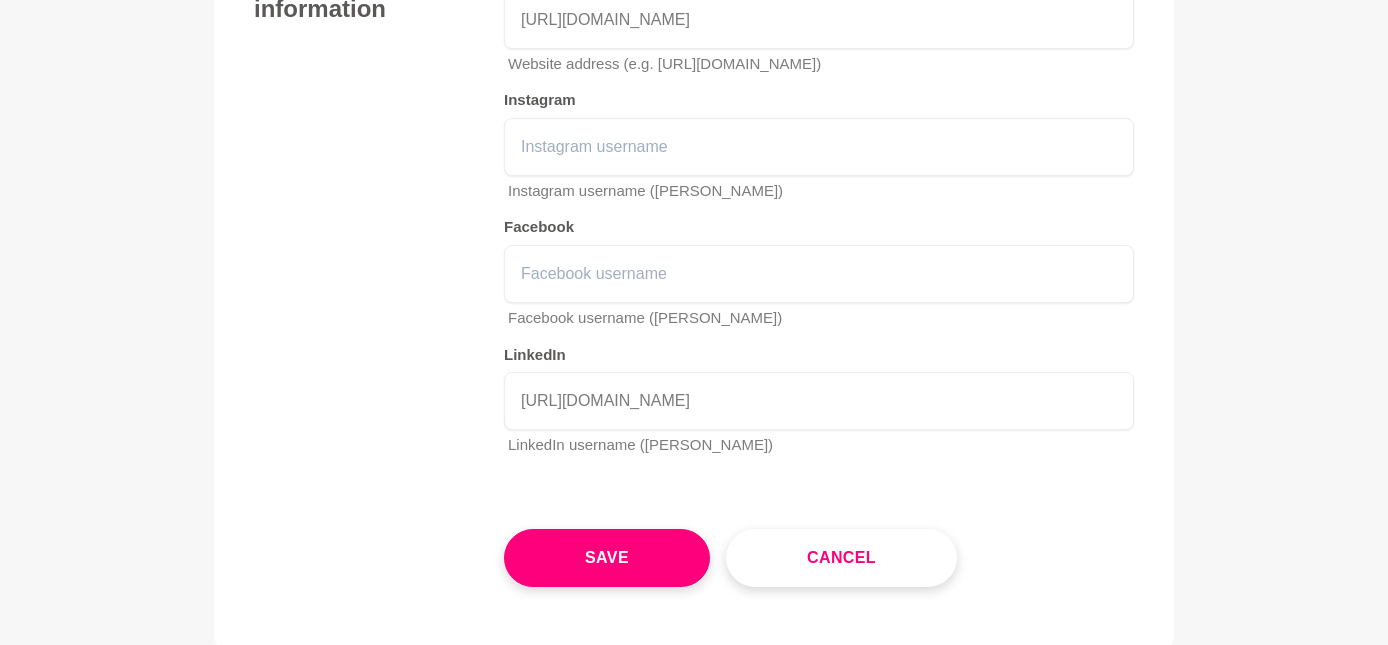 scroll, scrollTop: 2879, scrollLeft: 0, axis: vertical 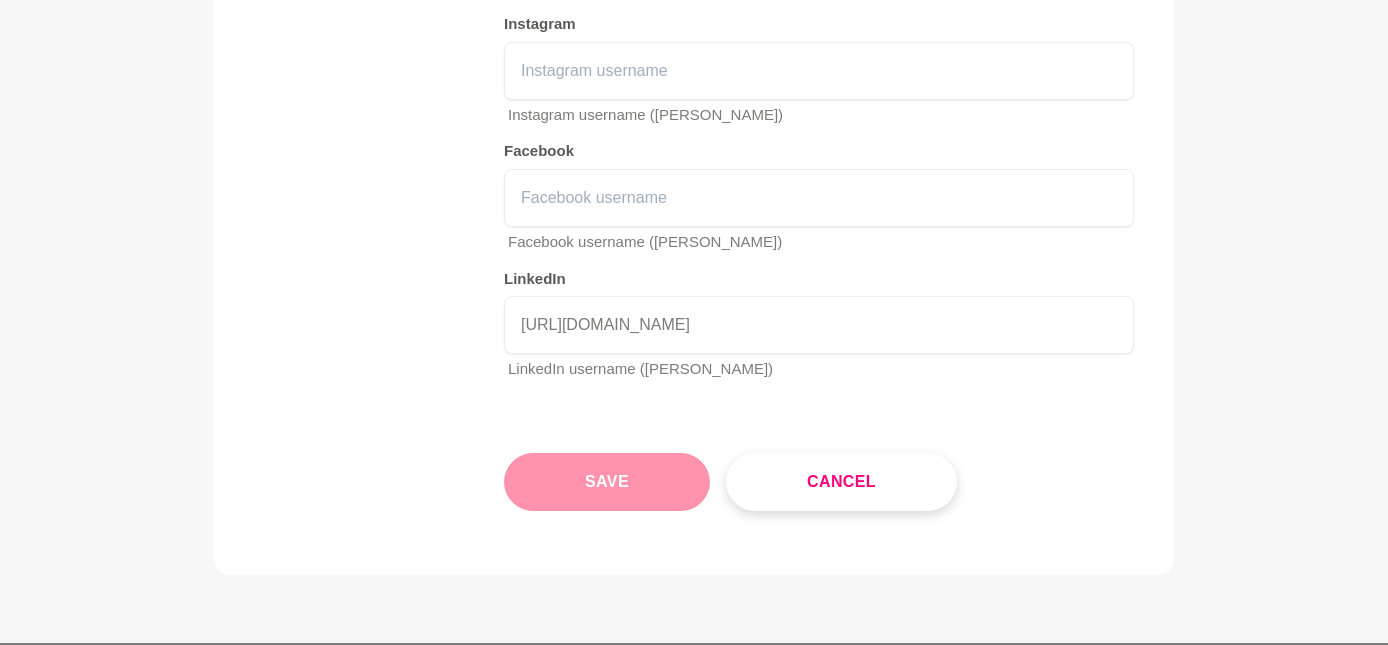 click on "Save" at bounding box center [607, 482] 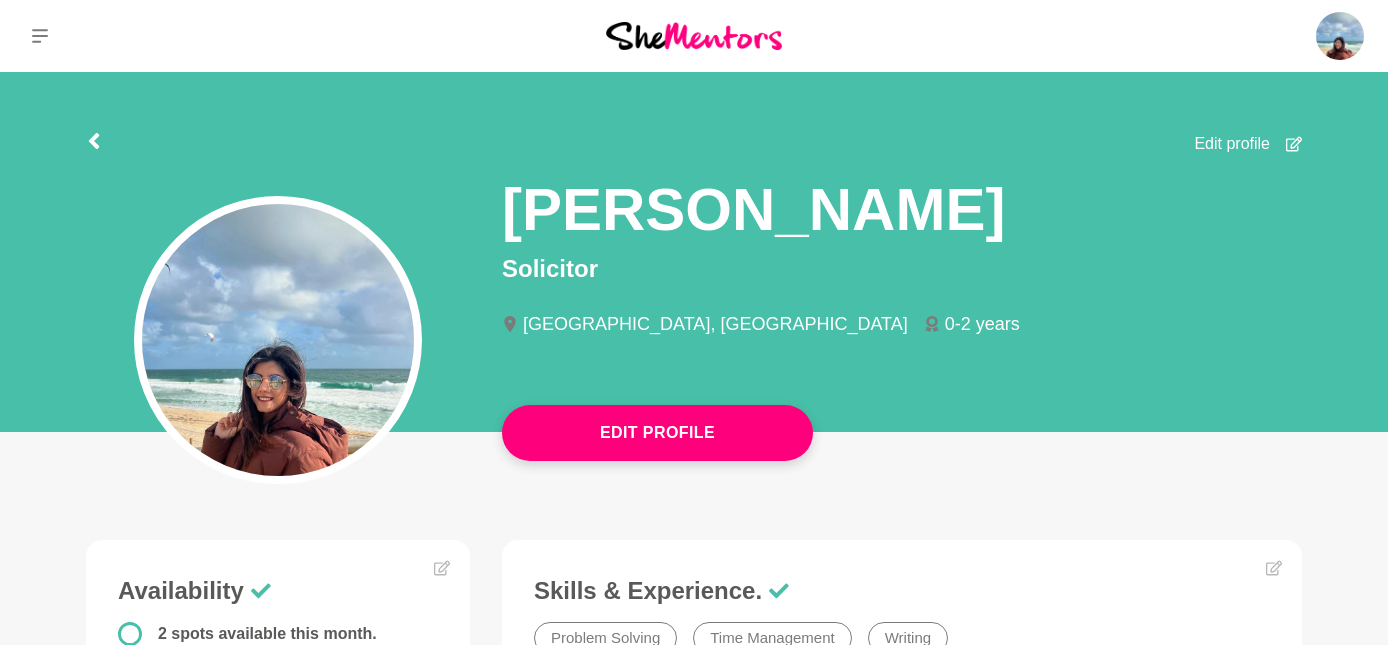scroll, scrollTop: 0, scrollLeft: 0, axis: both 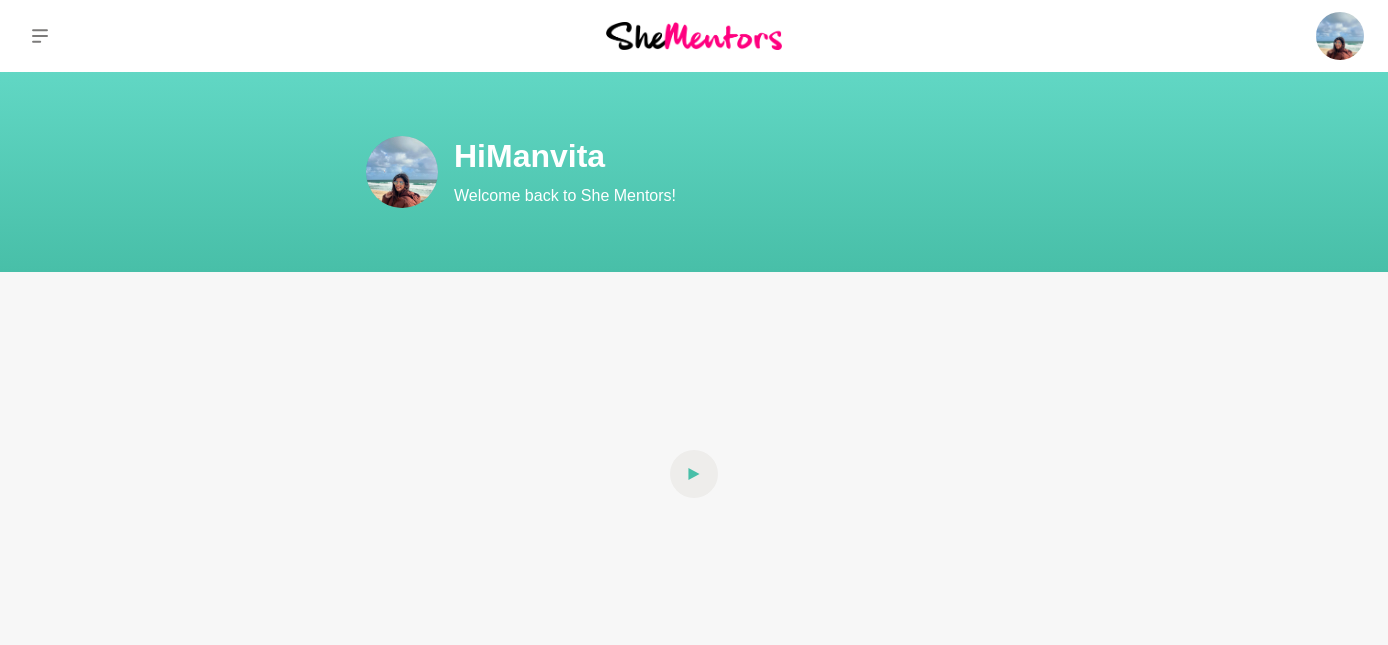 click at bounding box center [40, 36] 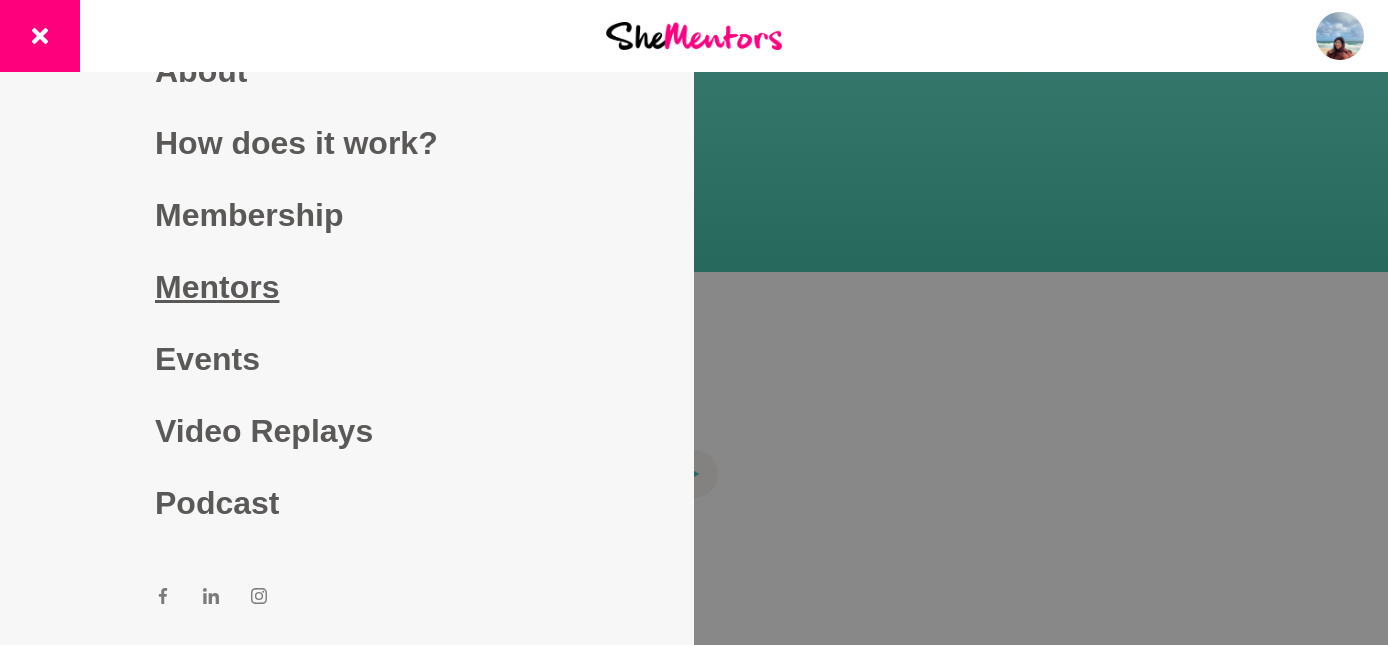 click on "Mentors" at bounding box center [347, 287] 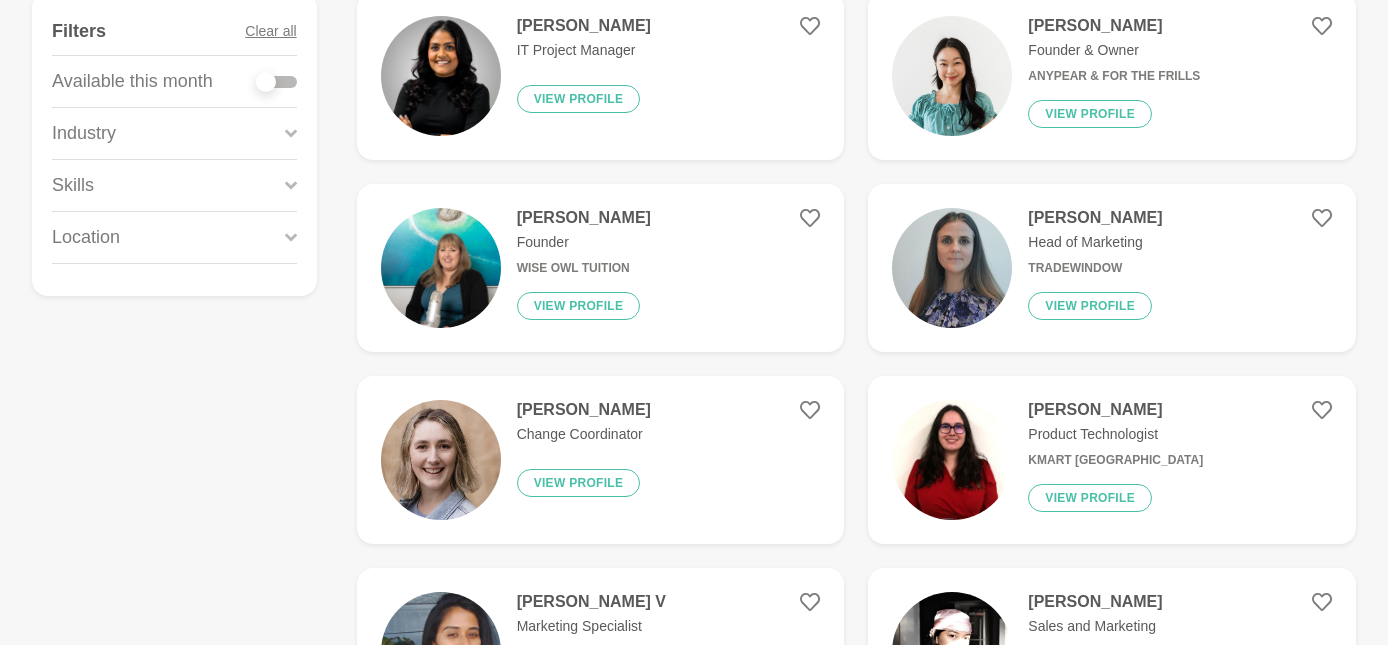 scroll, scrollTop: 338, scrollLeft: 0, axis: vertical 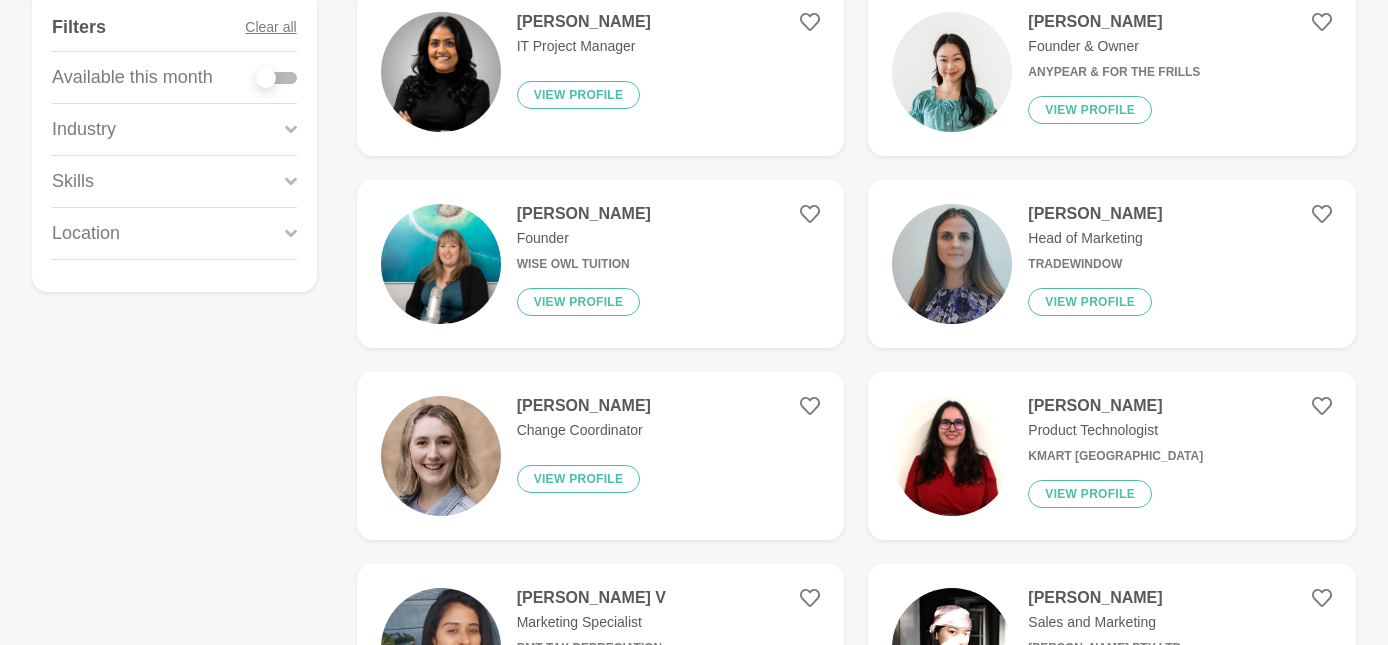 click on "Location" at bounding box center (86, 233) 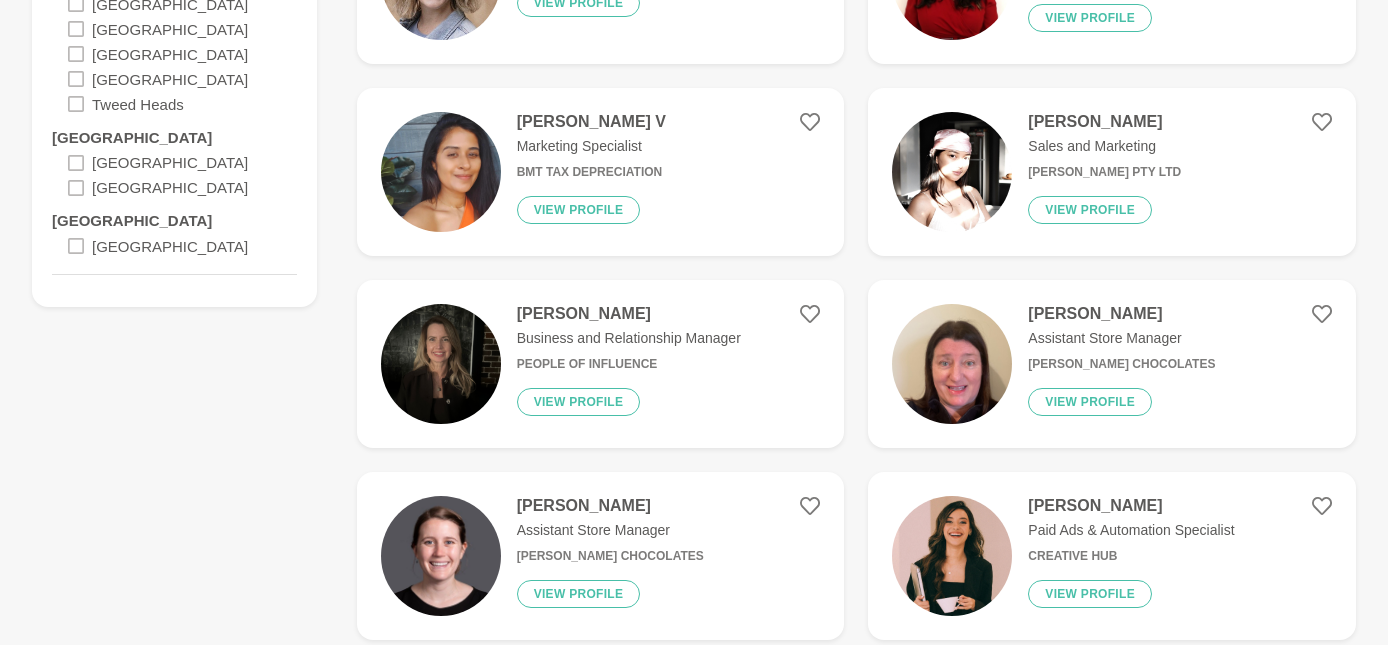 scroll, scrollTop: 731, scrollLeft: 0, axis: vertical 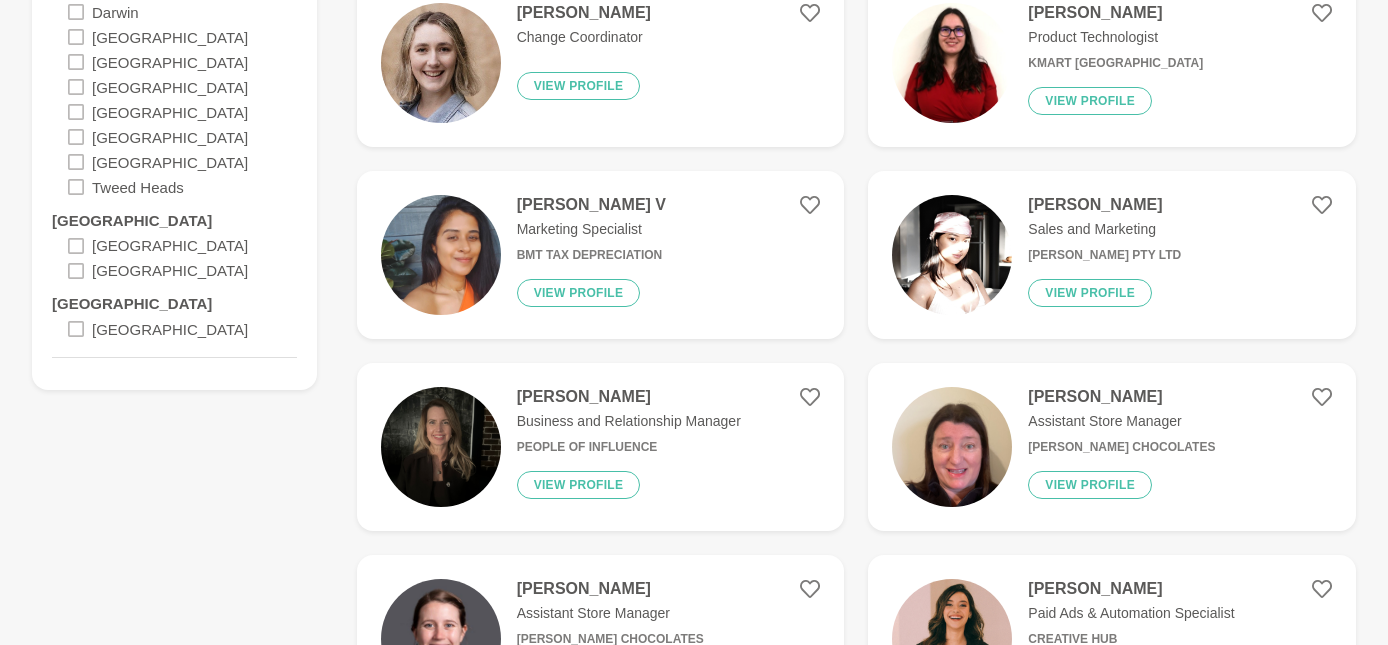 click 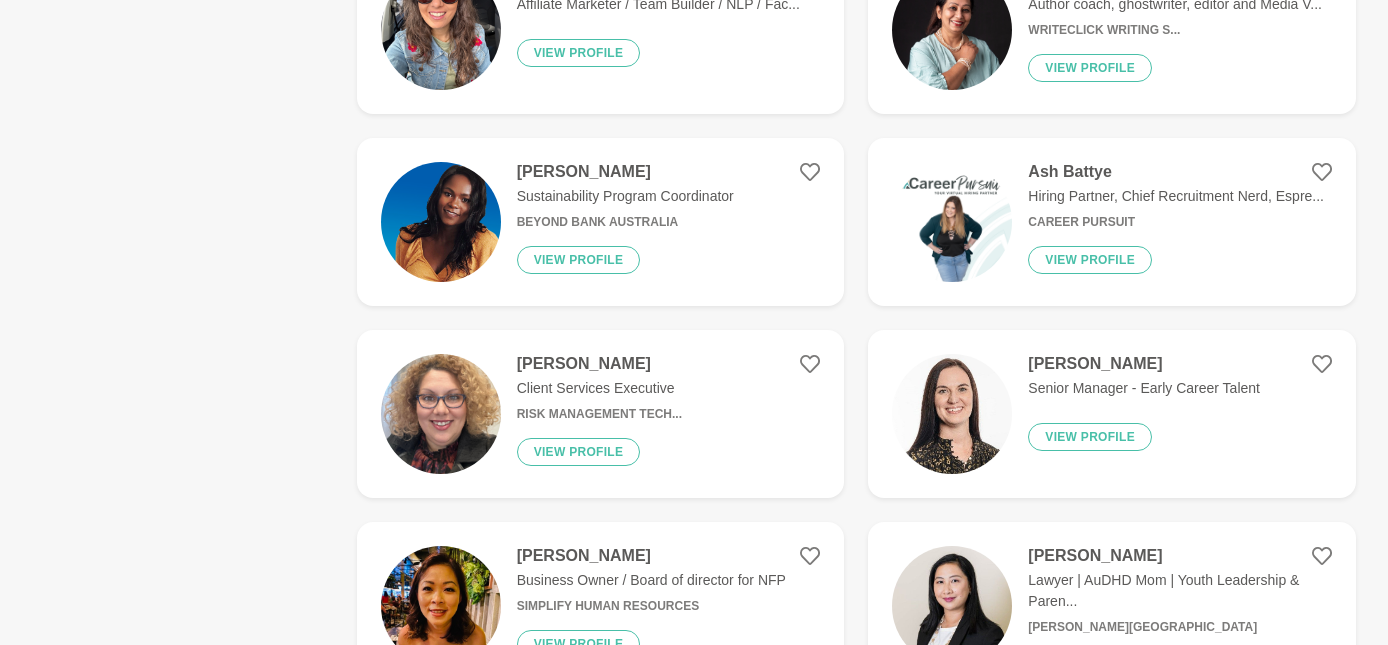 scroll, scrollTop: 1365, scrollLeft: 0, axis: vertical 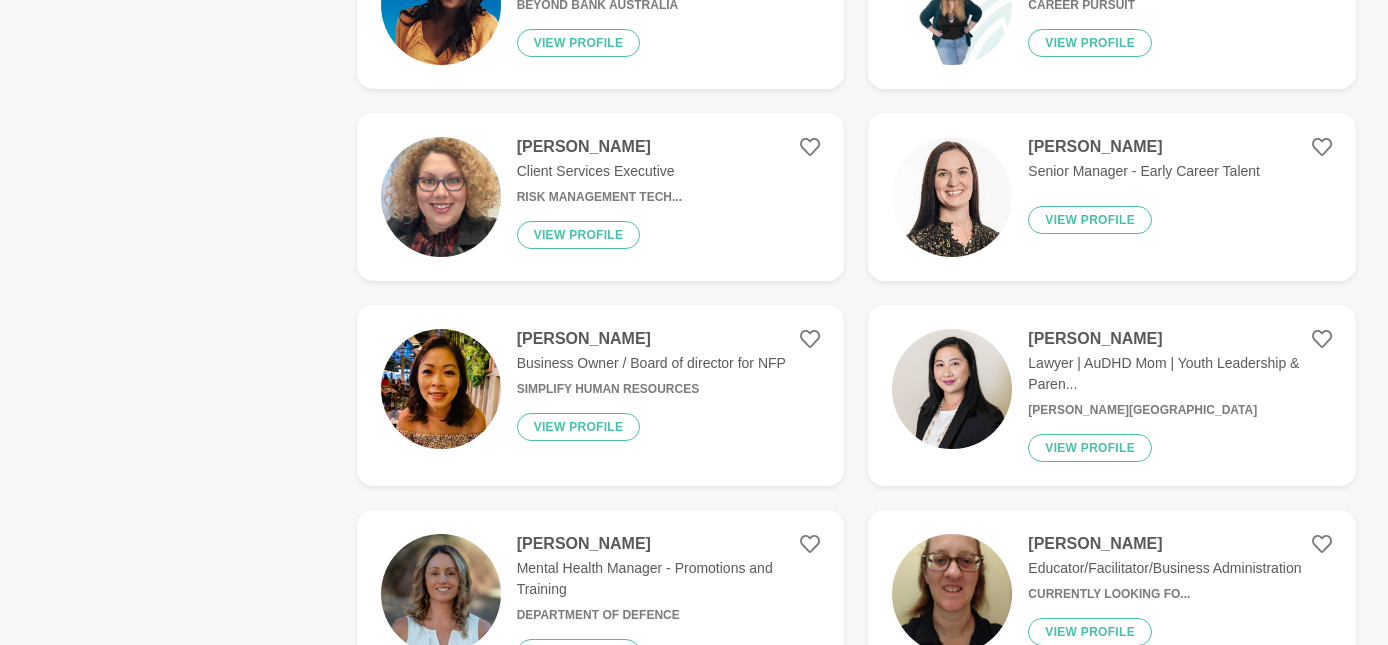 click on "Lawyer | AuDHD Mom | Youth Leadership & Paren..." at bounding box center (1180, 374) 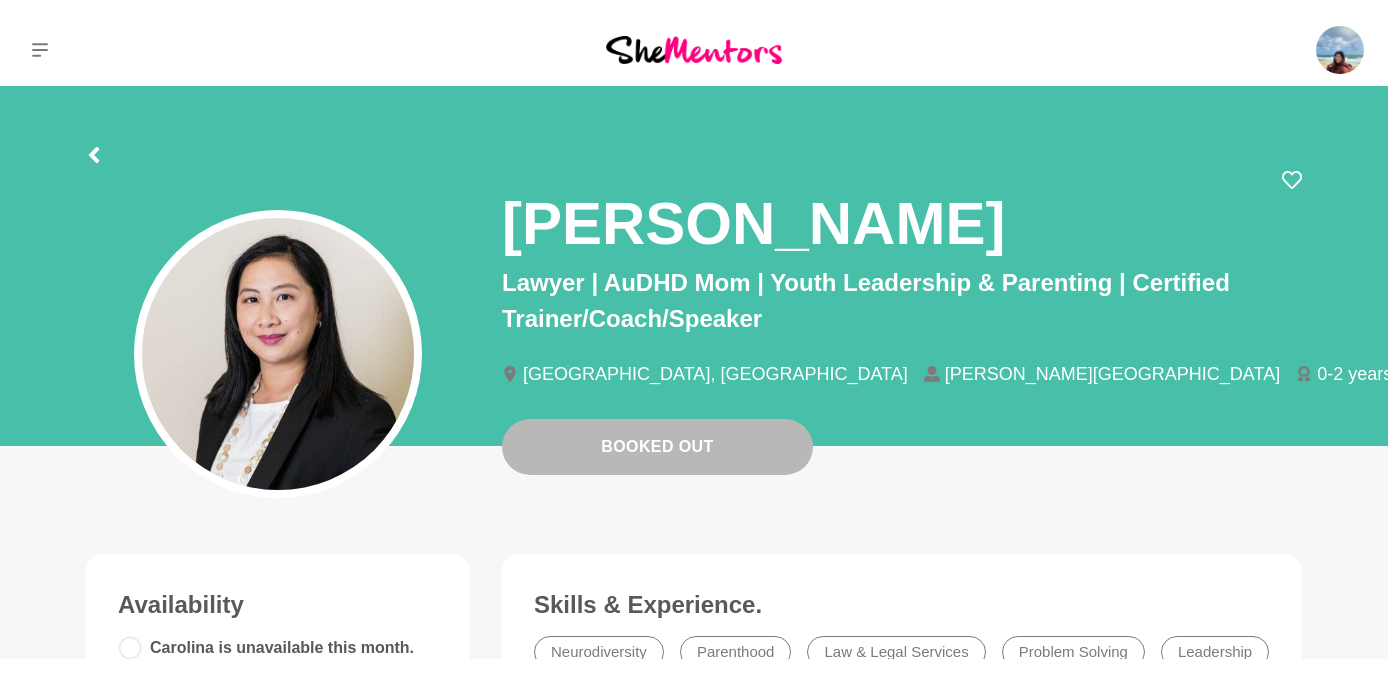 scroll, scrollTop: 0, scrollLeft: 0, axis: both 